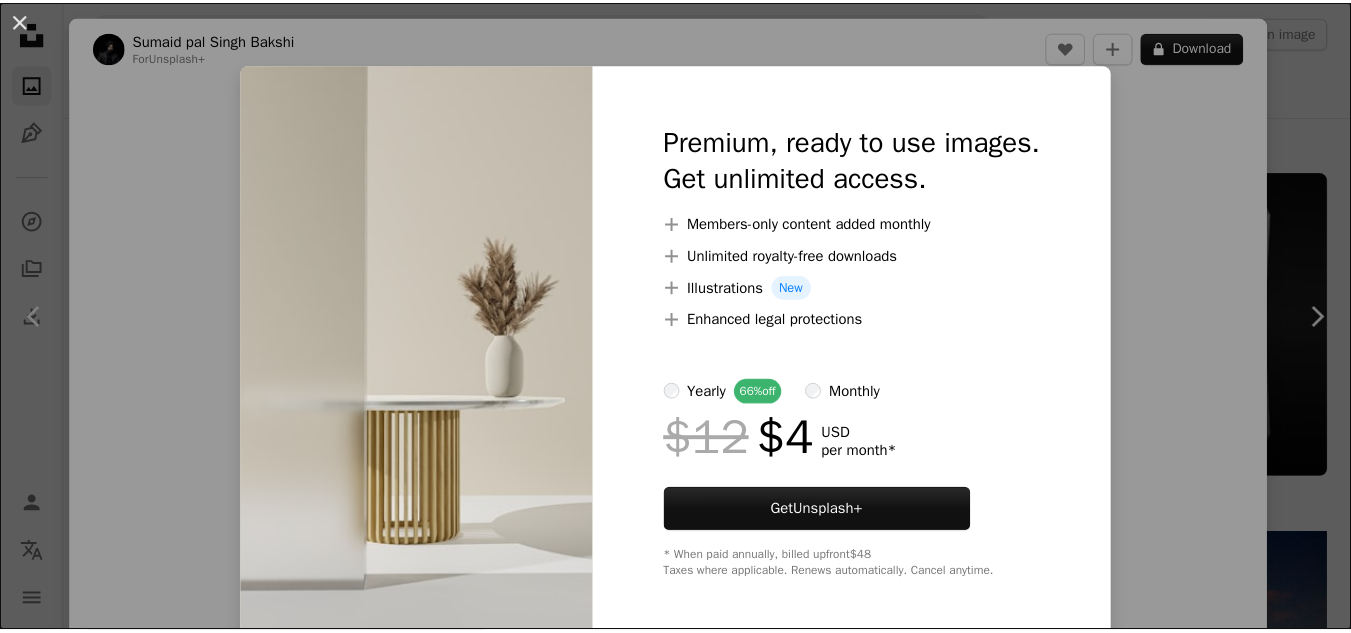 scroll, scrollTop: 16011, scrollLeft: 0, axis: vertical 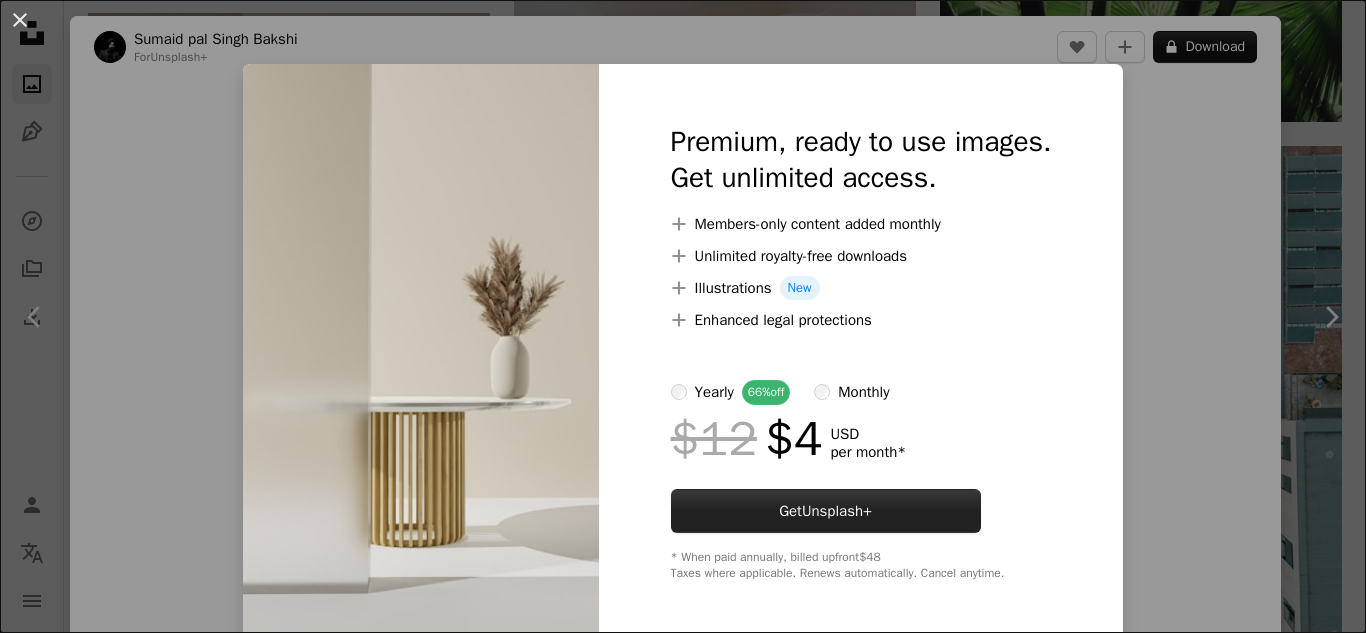 click on "Get  Unsplash+" at bounding box center (826, 511) 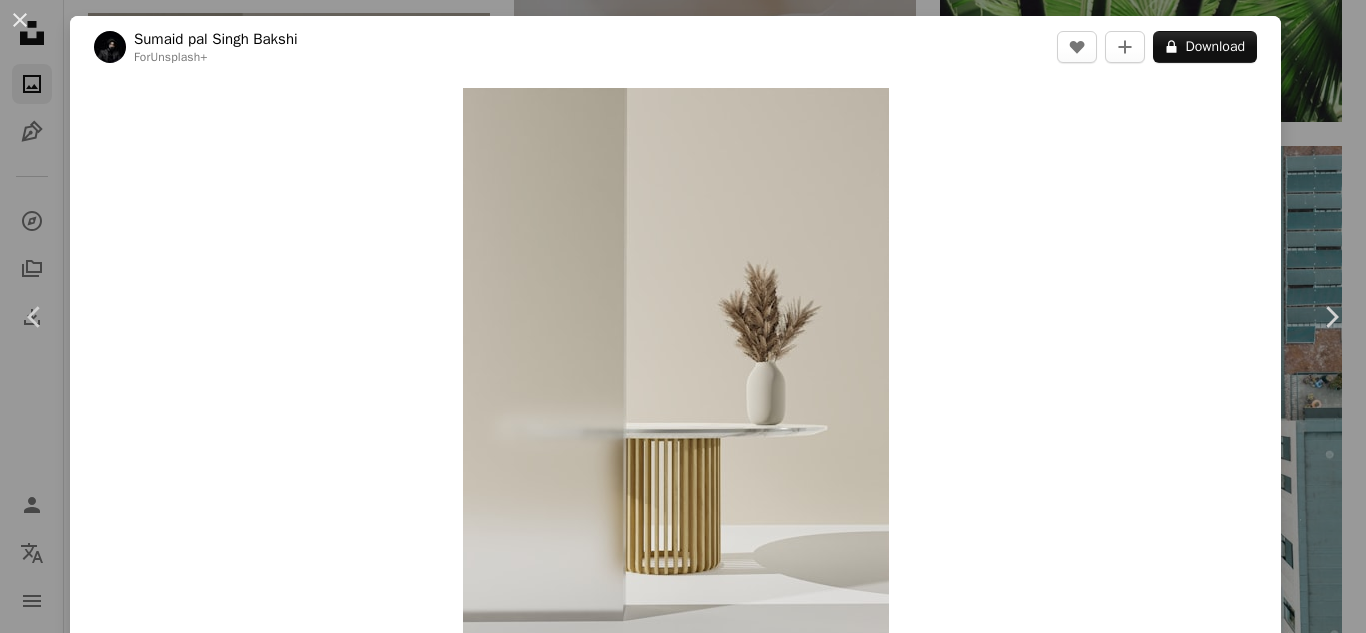 click on "Username  (only letters, numbers and underscores)" at bounding box center [823, 3744] 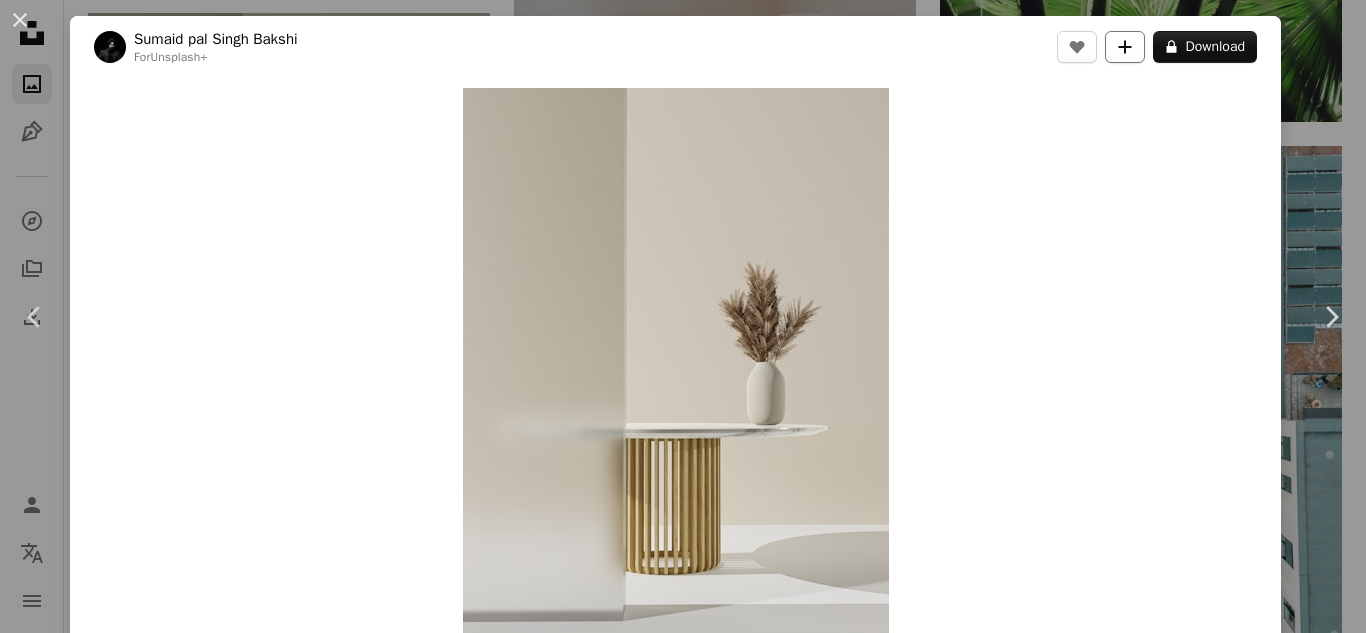 click on "A plus sign" 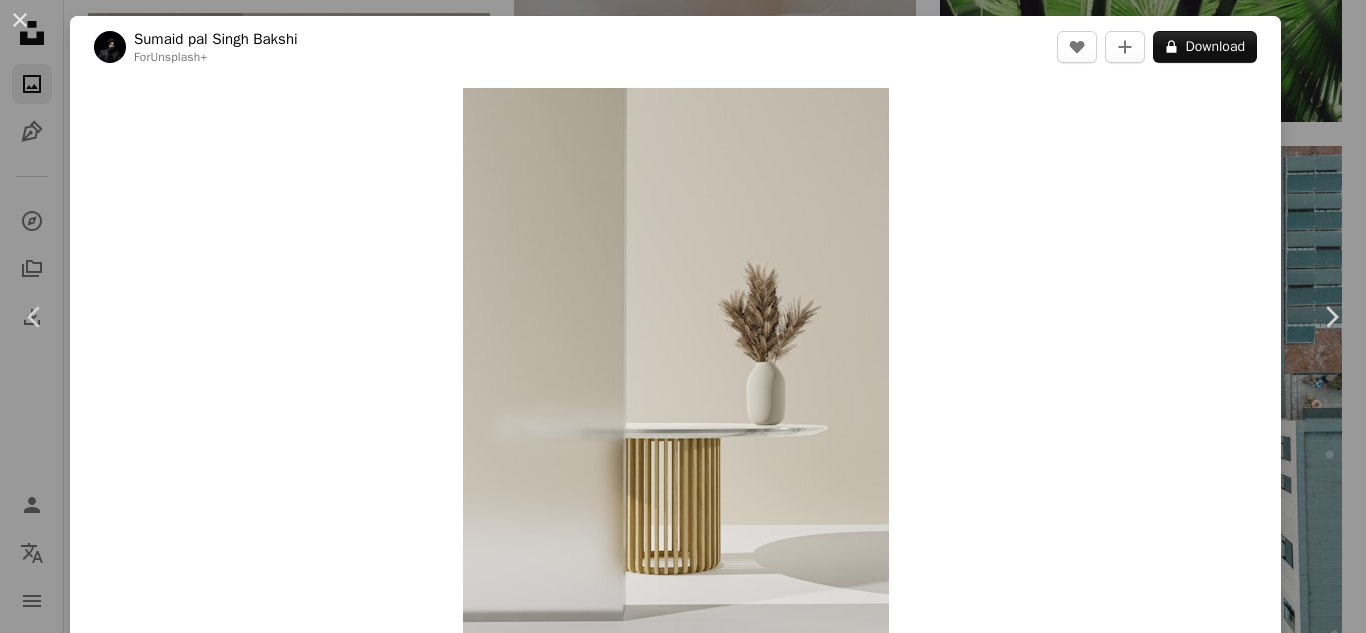click on "An X shape Join Unsplash Already have an account?  Login First name Last name Email Username  (only letters, numbers and underscores) Password  (min. 8 char) Join By joining, you agree to the  Terms  and  Privacy Policy ." at bounding box center [683, 3580] 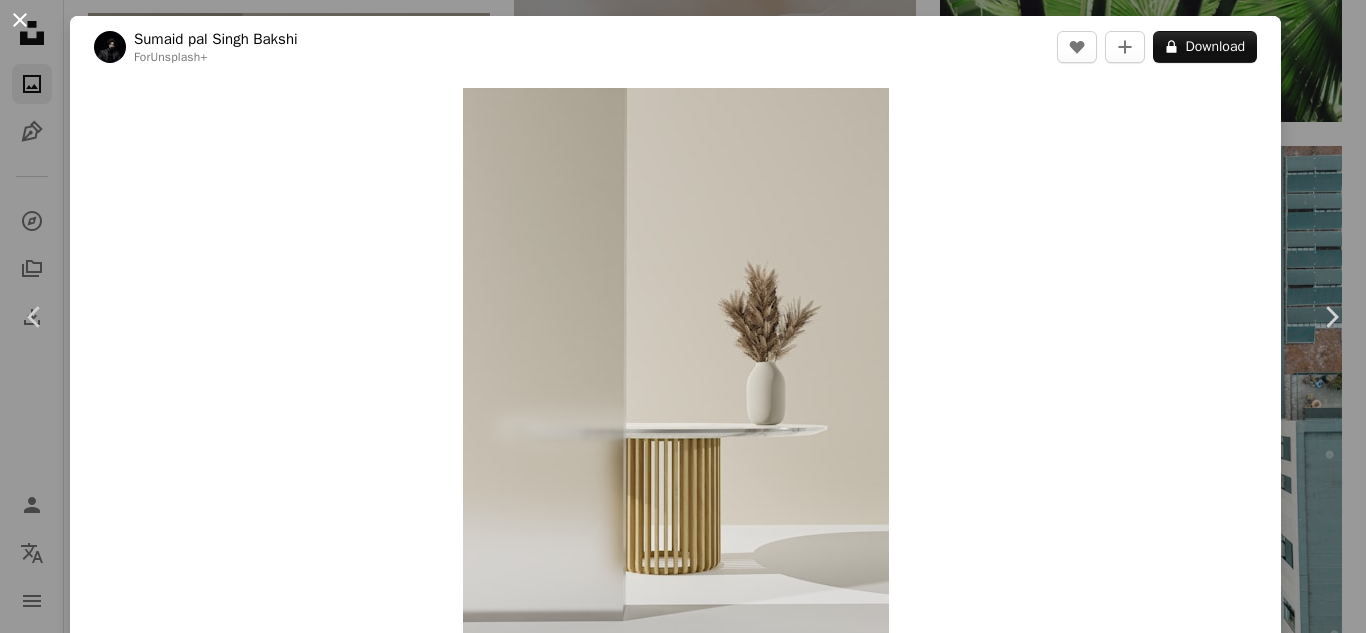 click on "An X shape" at bounding box center [20, 20] 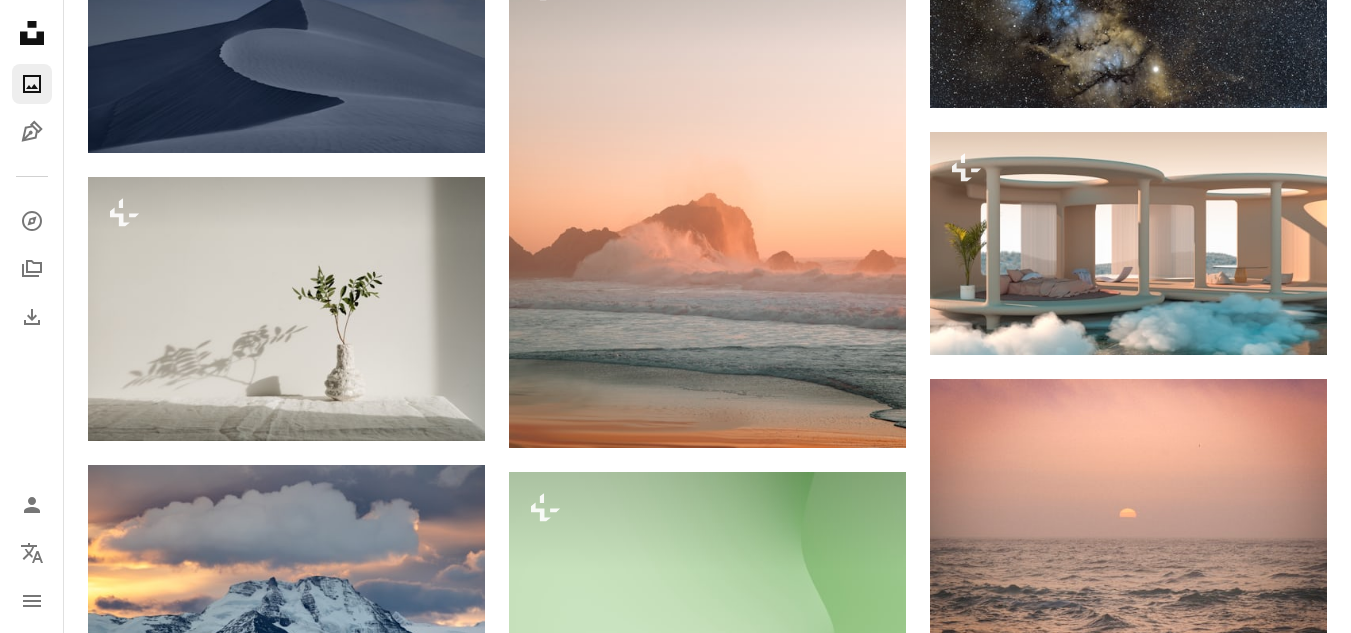 scroll, scrollTop: 17411, scrollLeft: 0, axis: vertical 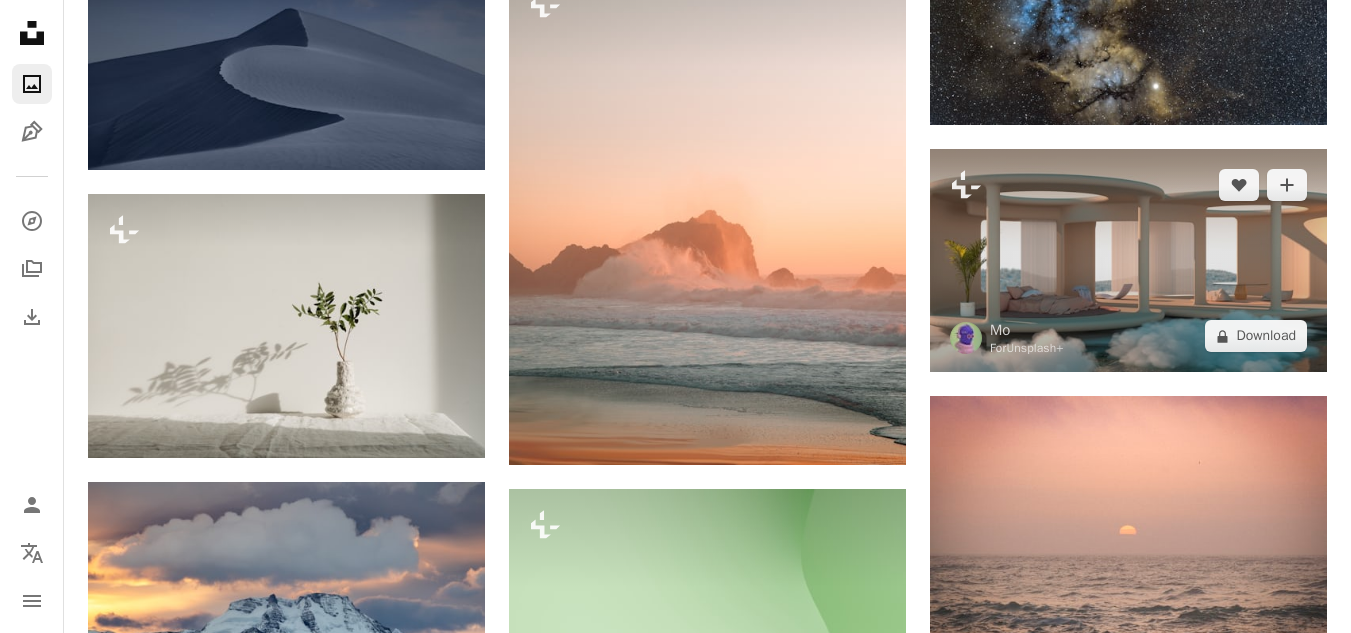 click on "For  Unsplash+" at bounding box center [1027, 348] 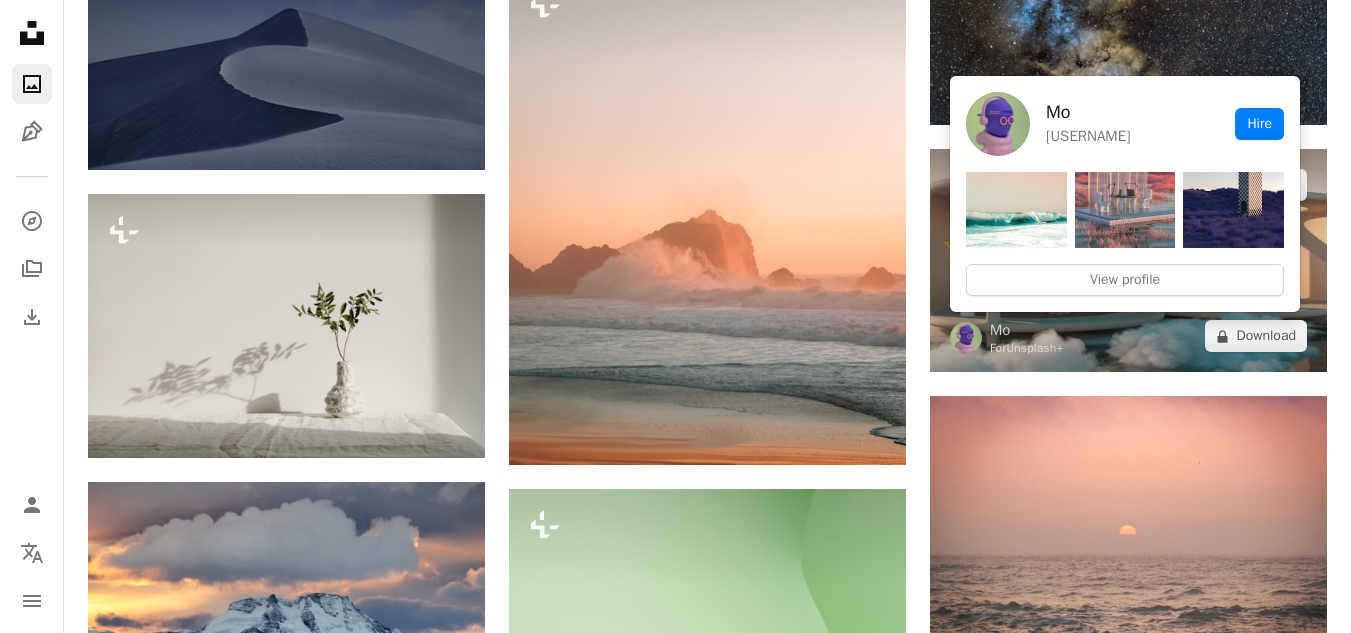 click at bounding box center [1125, 210] 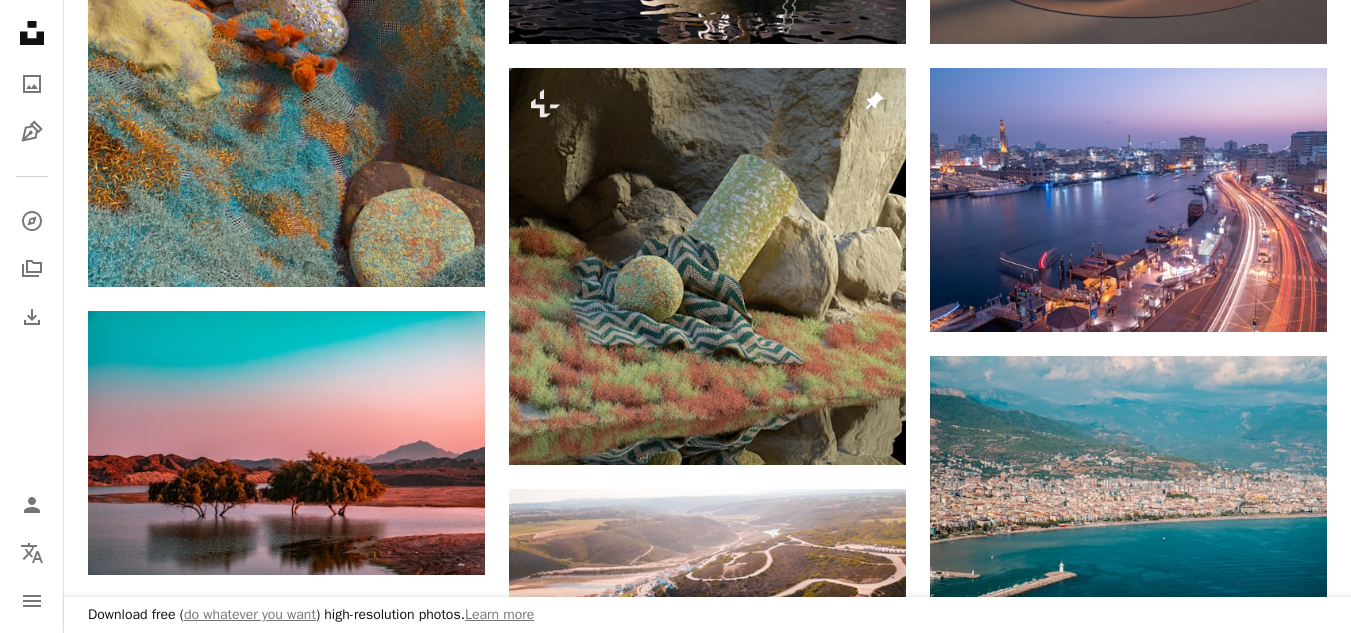 scroll, scrollTop: 1800, scrollLeft: 0, axis: vertical 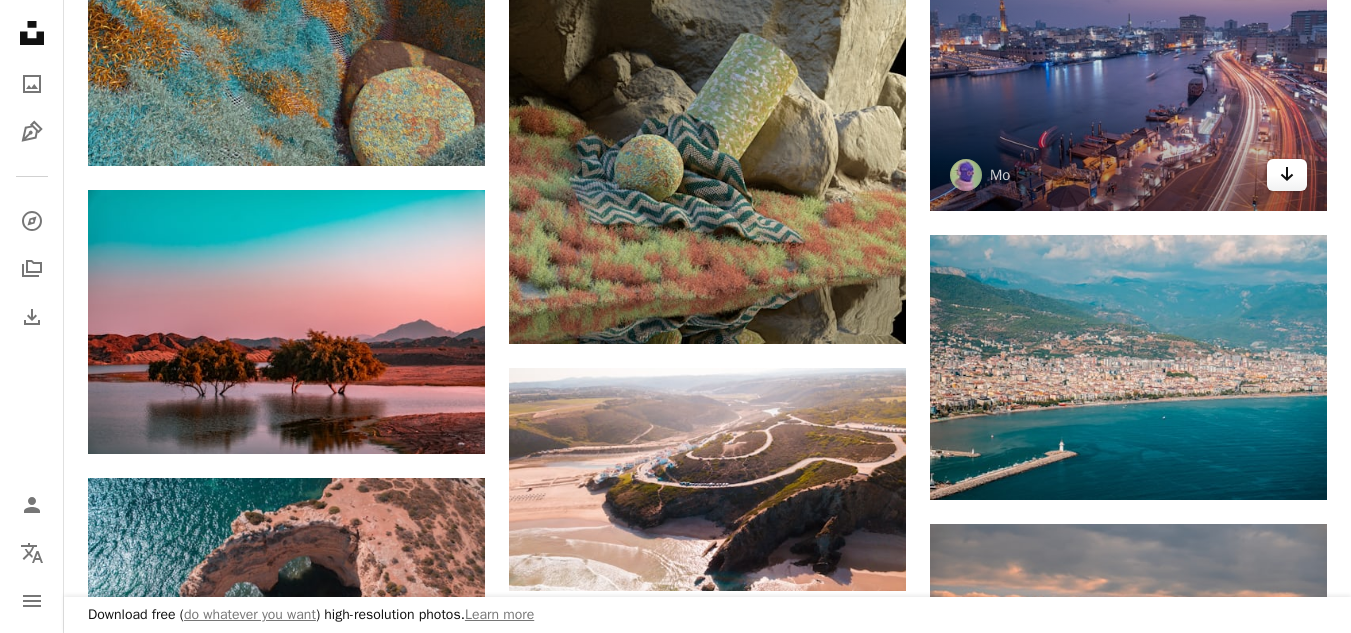 click on "Arrow pointing down" 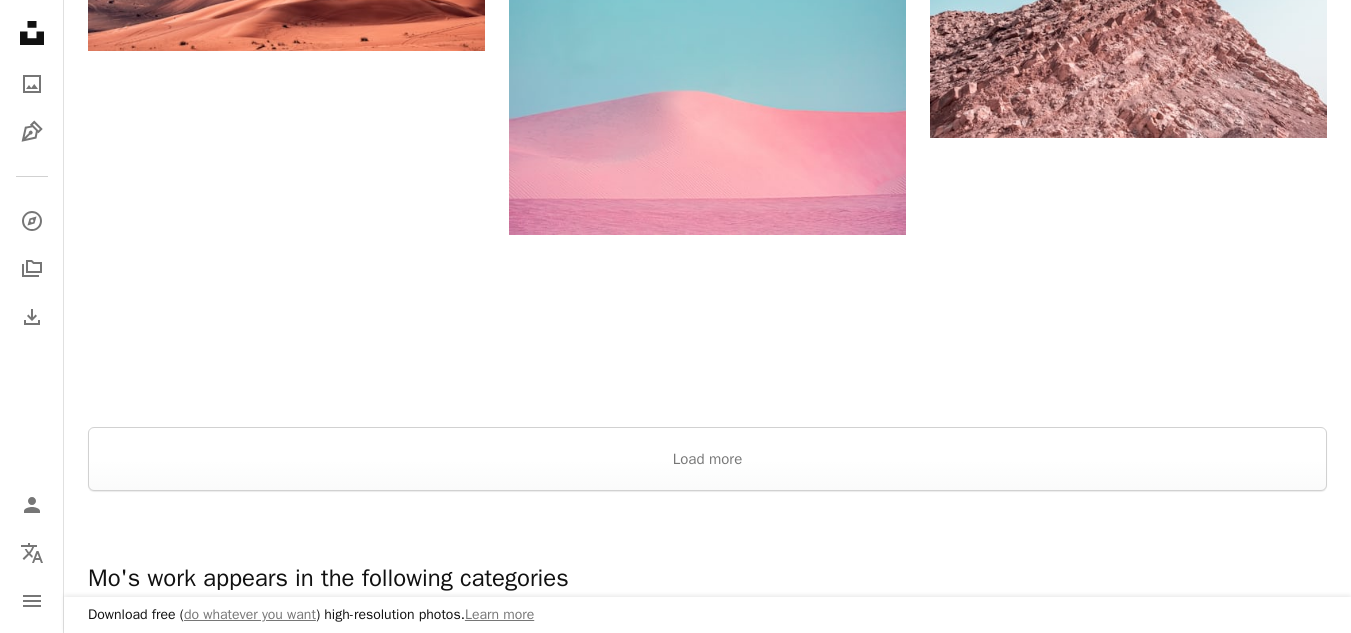 scroll, scrollTop: 2651, scrollLeft: 0, axis: vertical 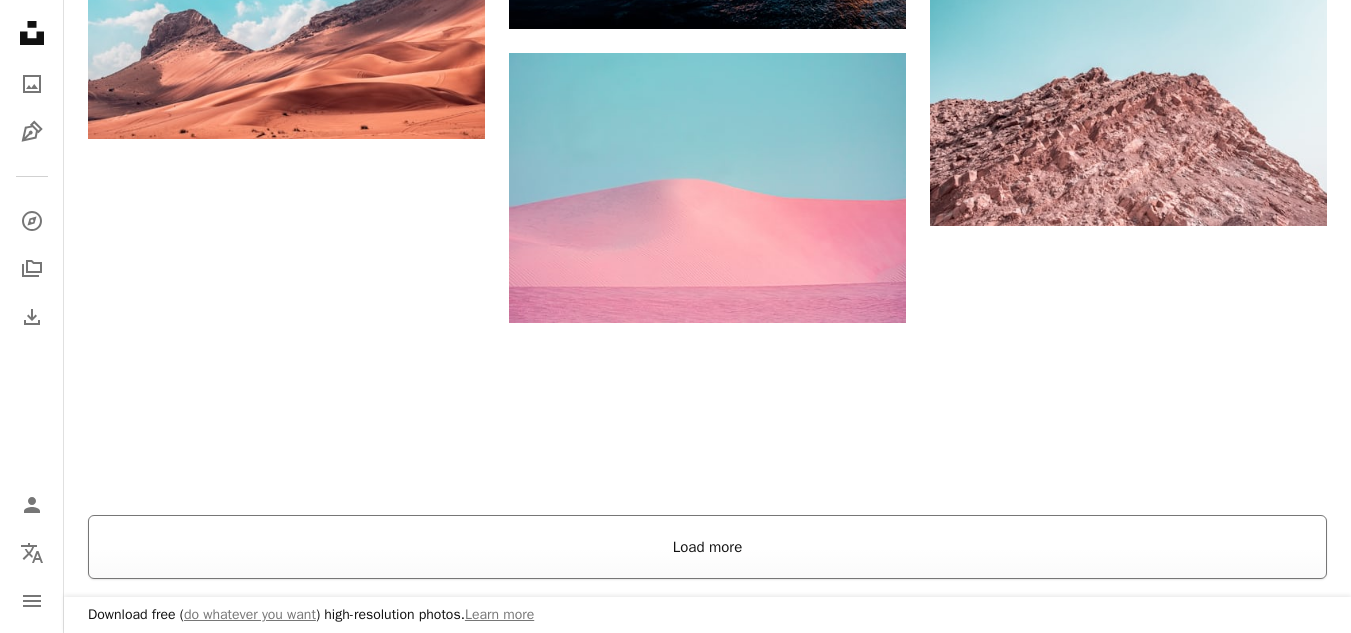 click on "Load more" at bounding box center [707, 547] 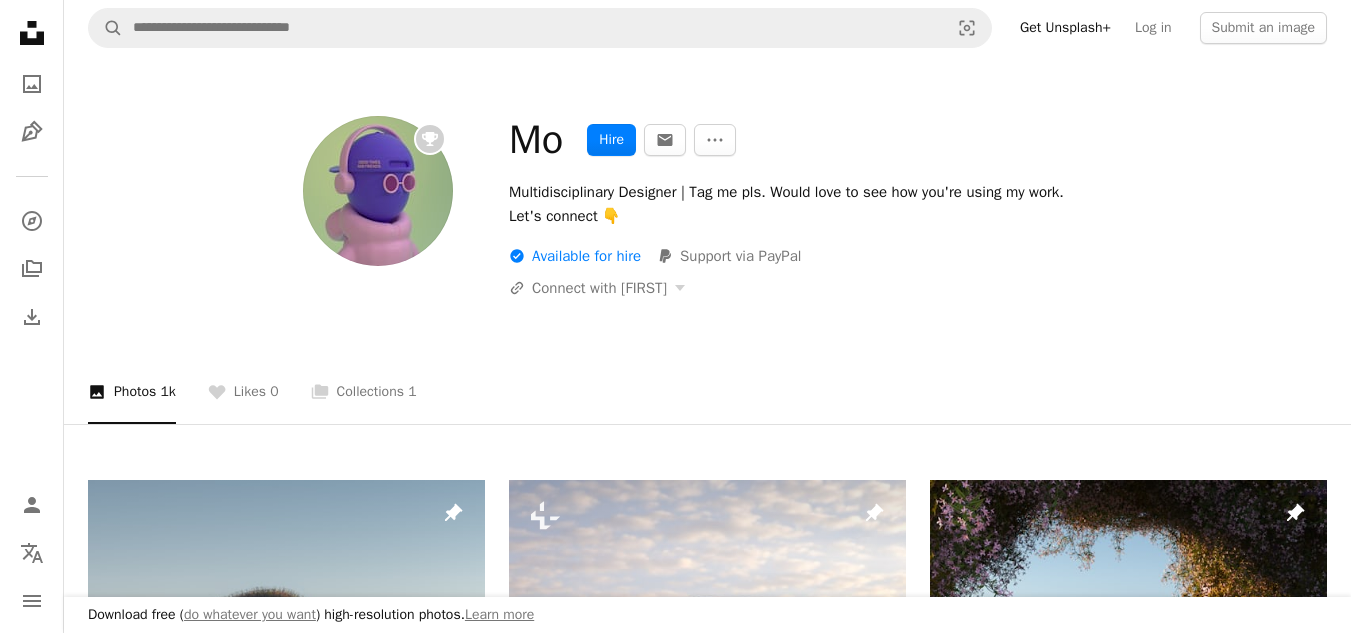 scroll, scrollTop: 0, scrollLeft: 0, axis: both 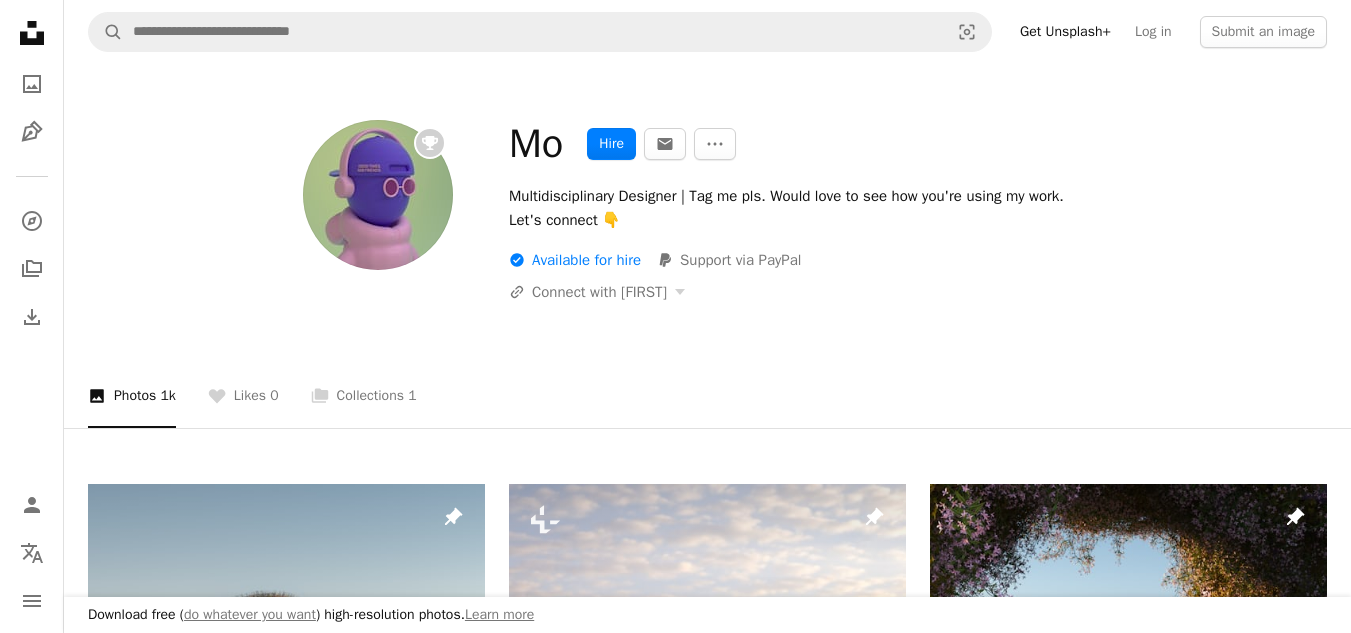 click on "A photo Photos   1k" at bounding box center [132, 396] 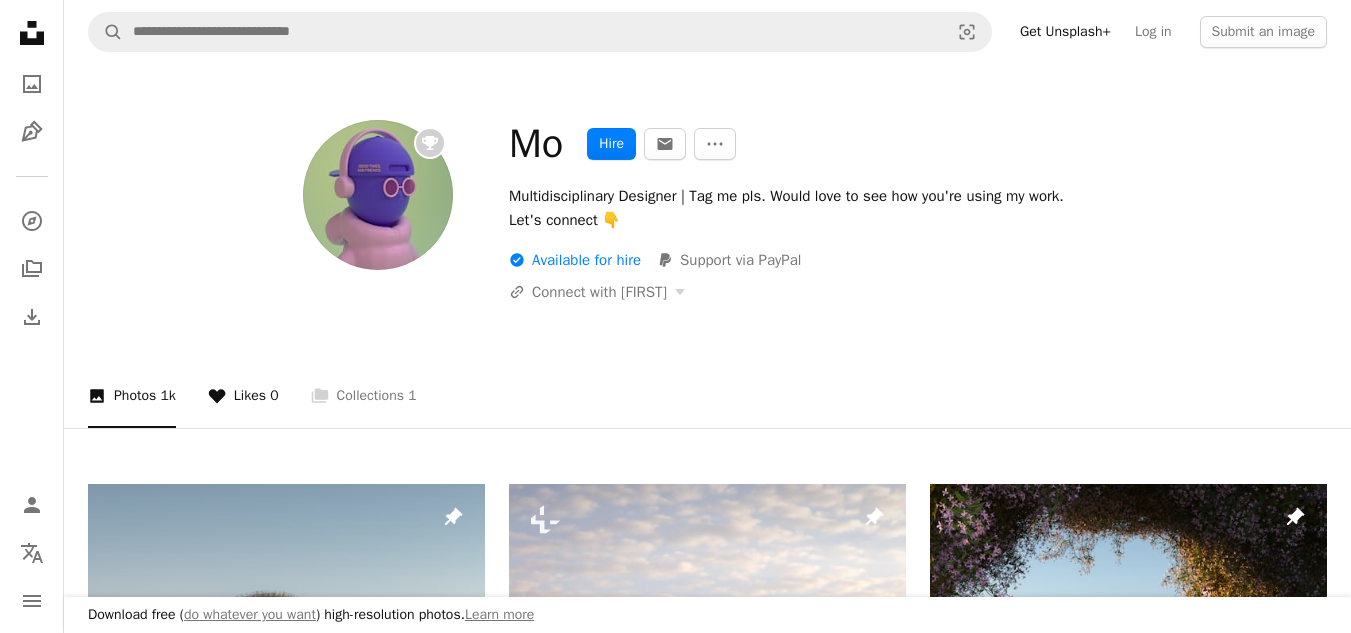 click on "A heart Likes   0" at bounding box center [243, 396] 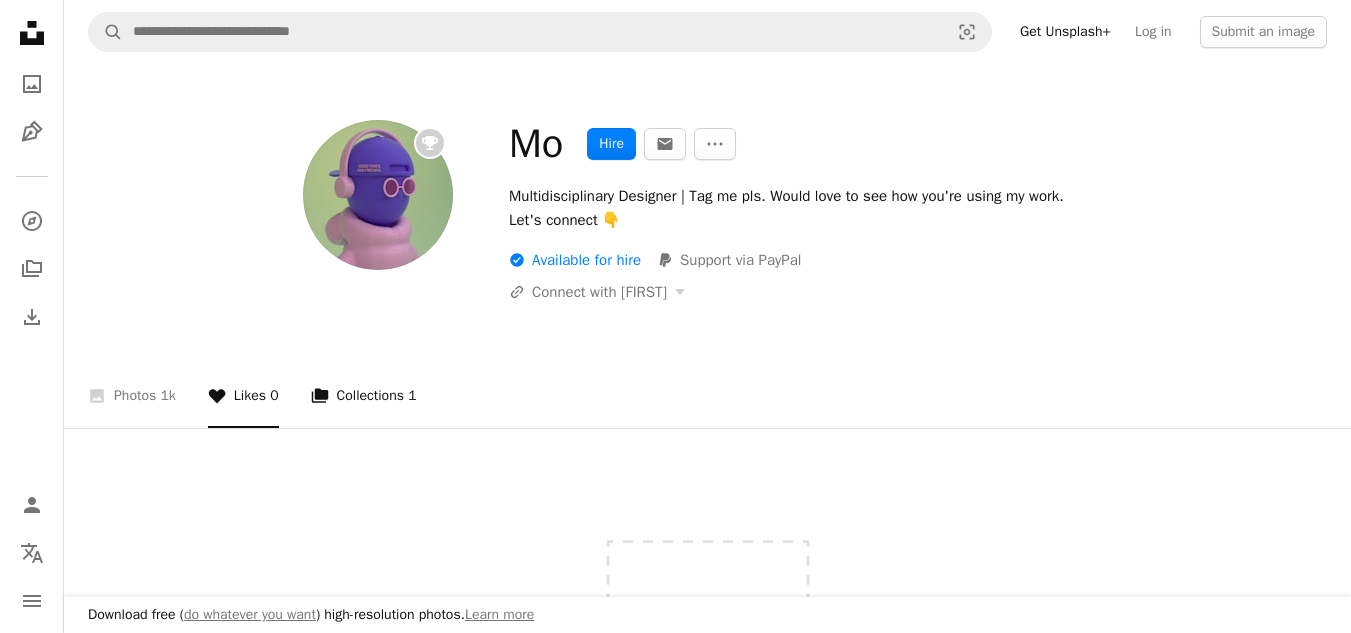 click on "A stack of folders Collections   1" at bounding box center [364, 396] 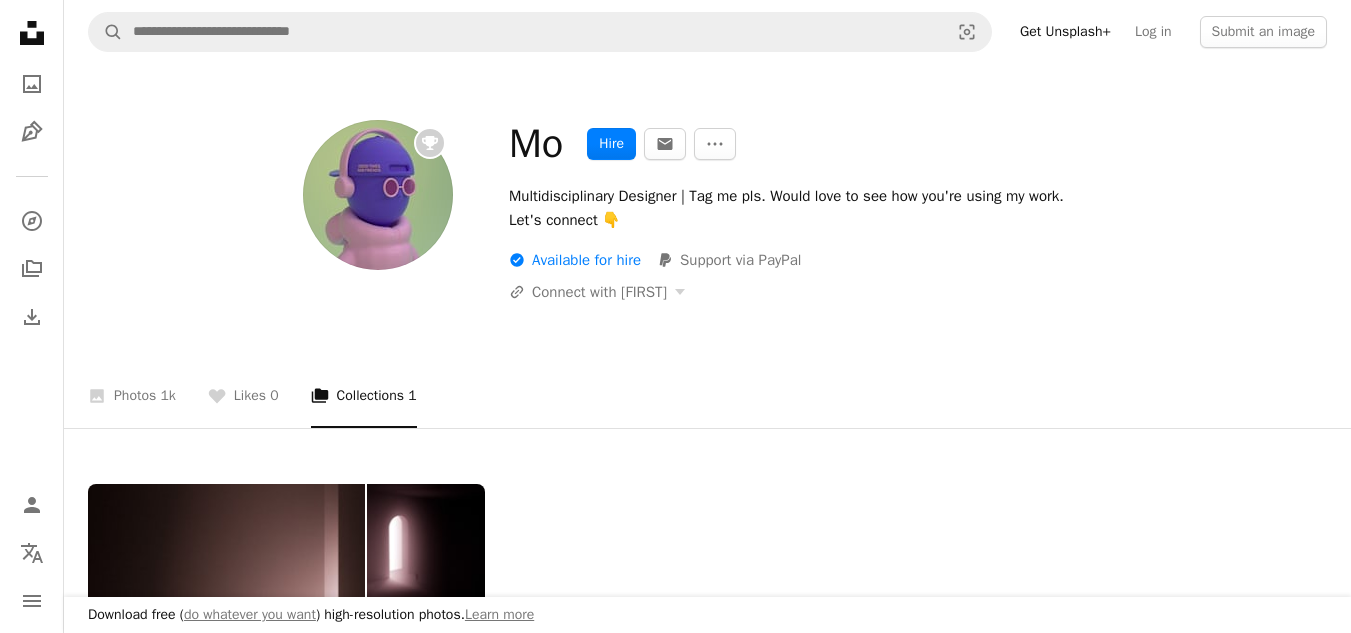 click on "Connect with [FIRST]" at bounding box center (707, 220) 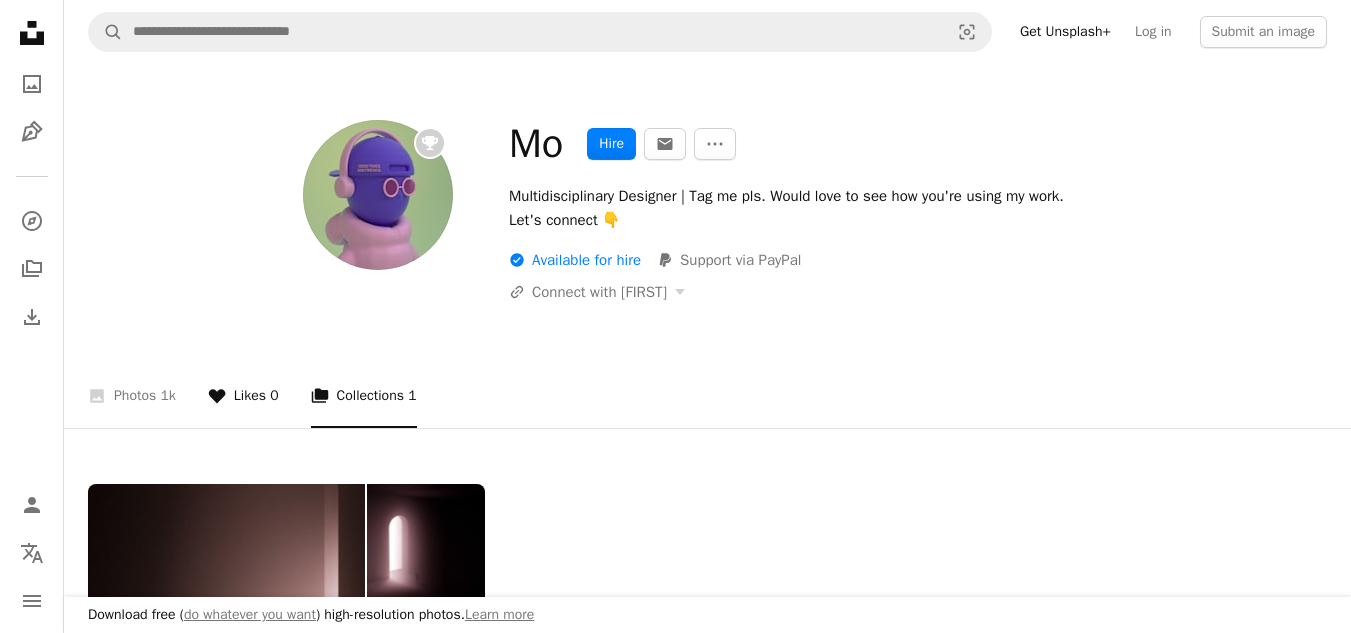 click on "A heart Likes   0" at bounding box center [243, 396] 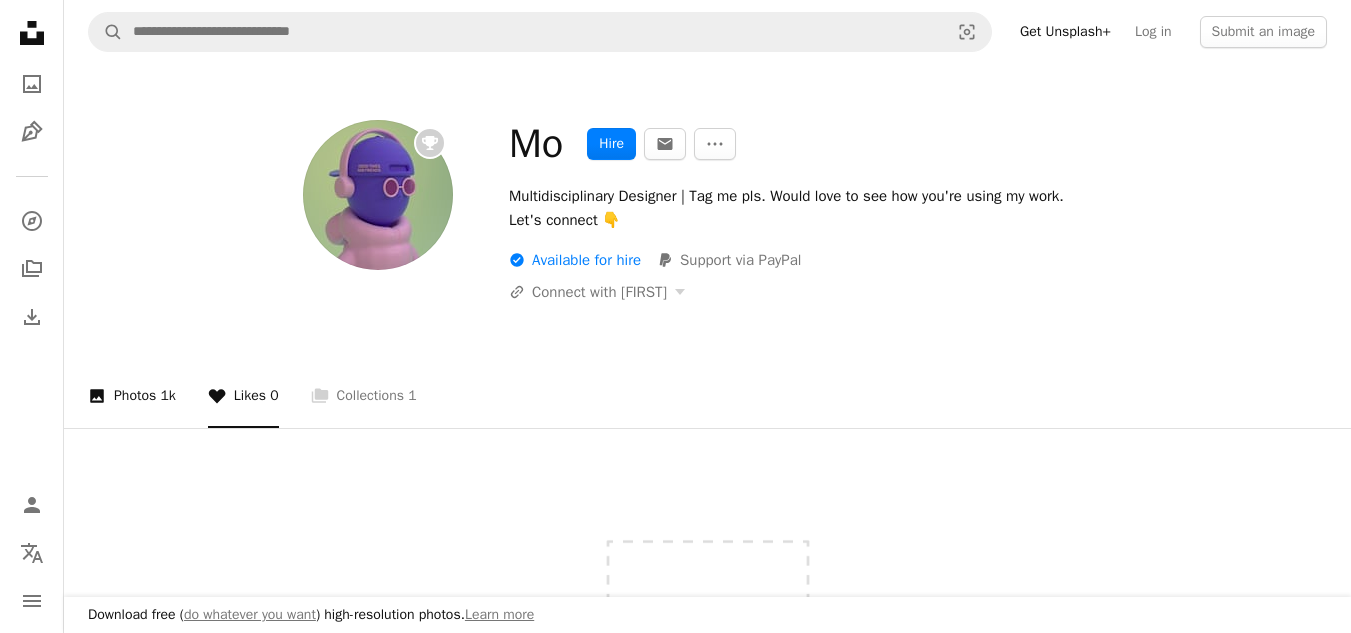 click on "A photo Photos   1k" at bounding box center [132, 396] 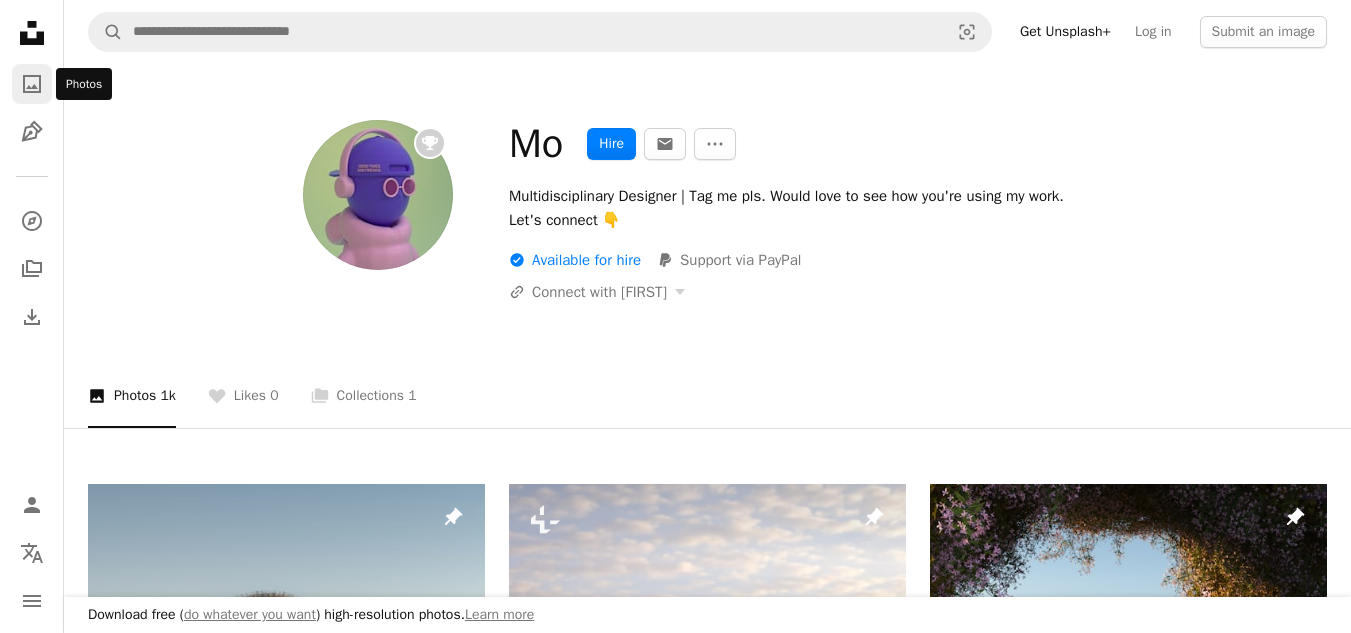 click 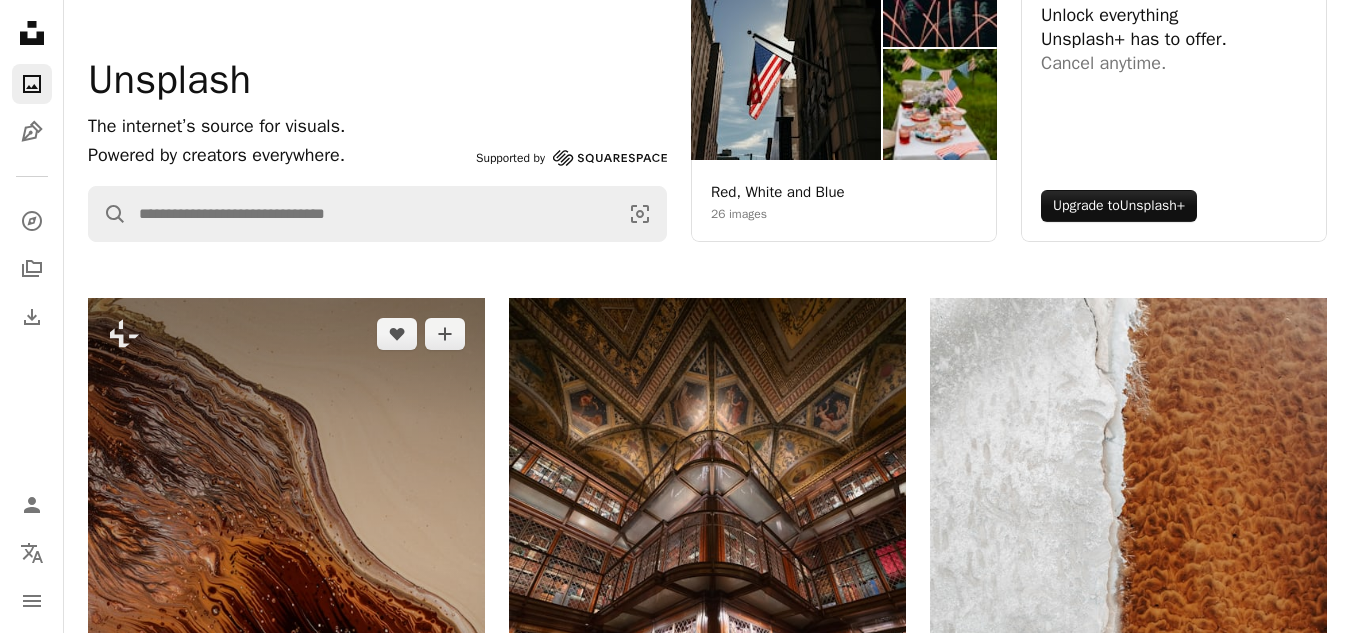 scroll, scrollTop: 0, scrollLeft: 0, axis: both 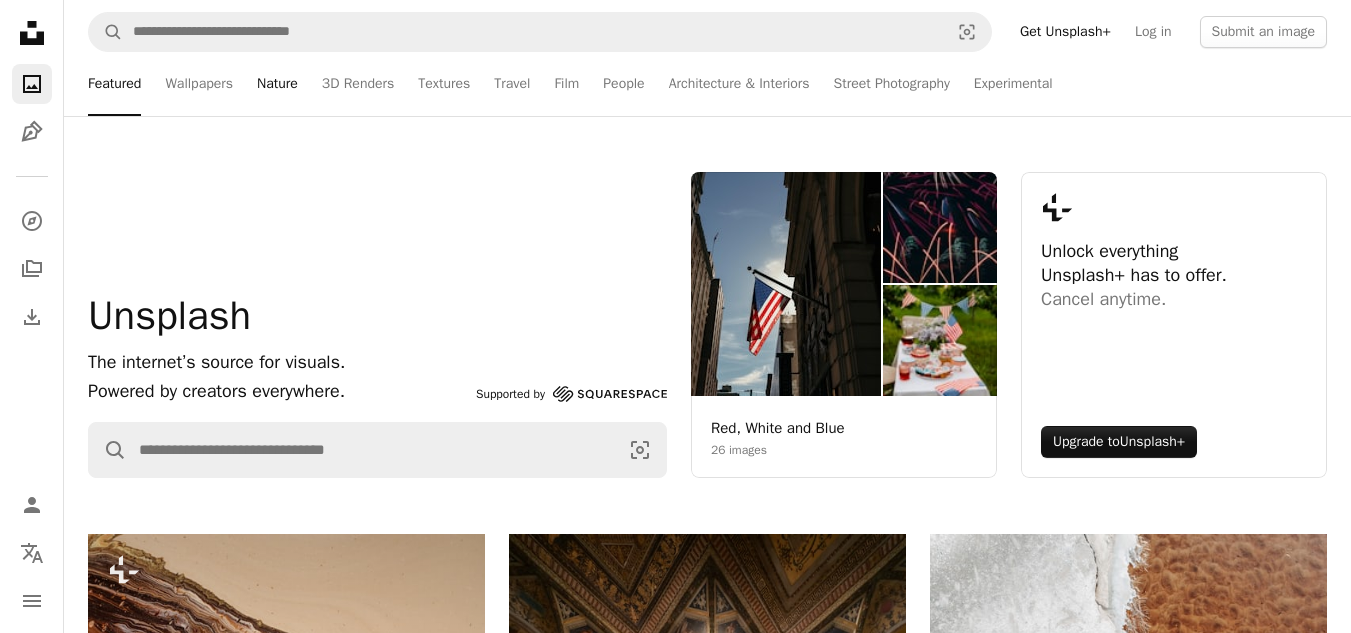 click on "Nature" at bounding box center (277, 84) 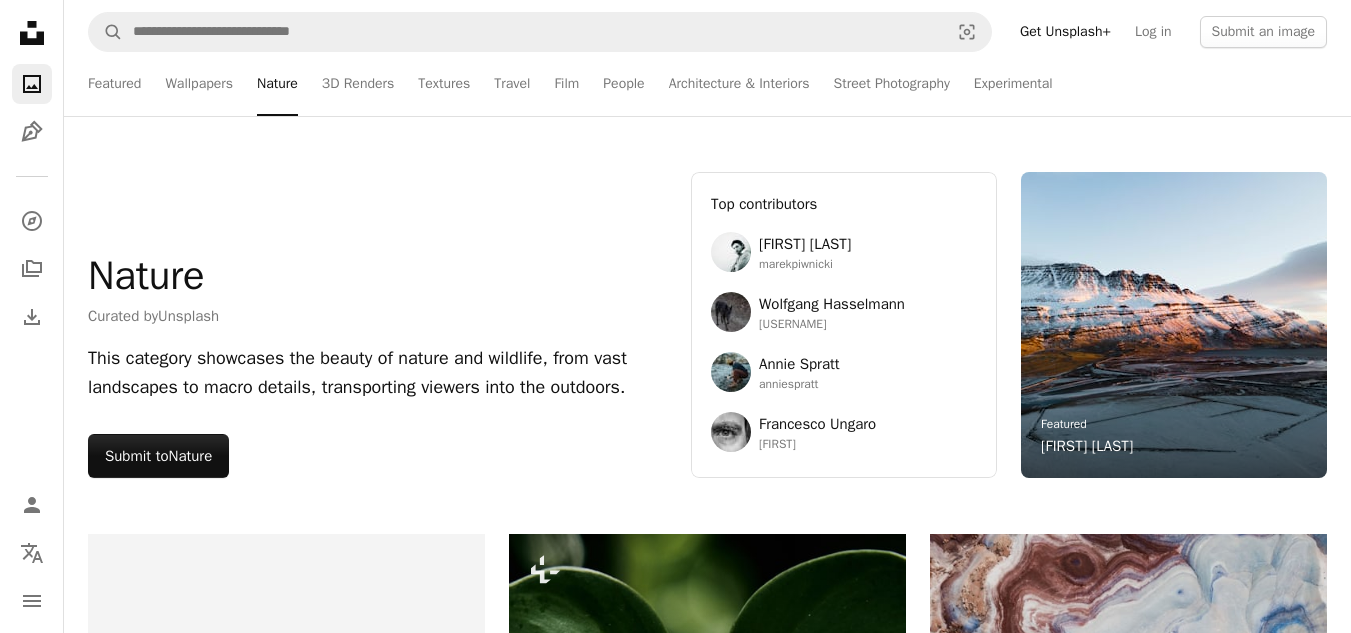 click on "Featured Wallpapers Nature 3D Renders Textures Travel Film People Architecture & Interiors Street Photography Experimental" at bounding box center [746, 84] 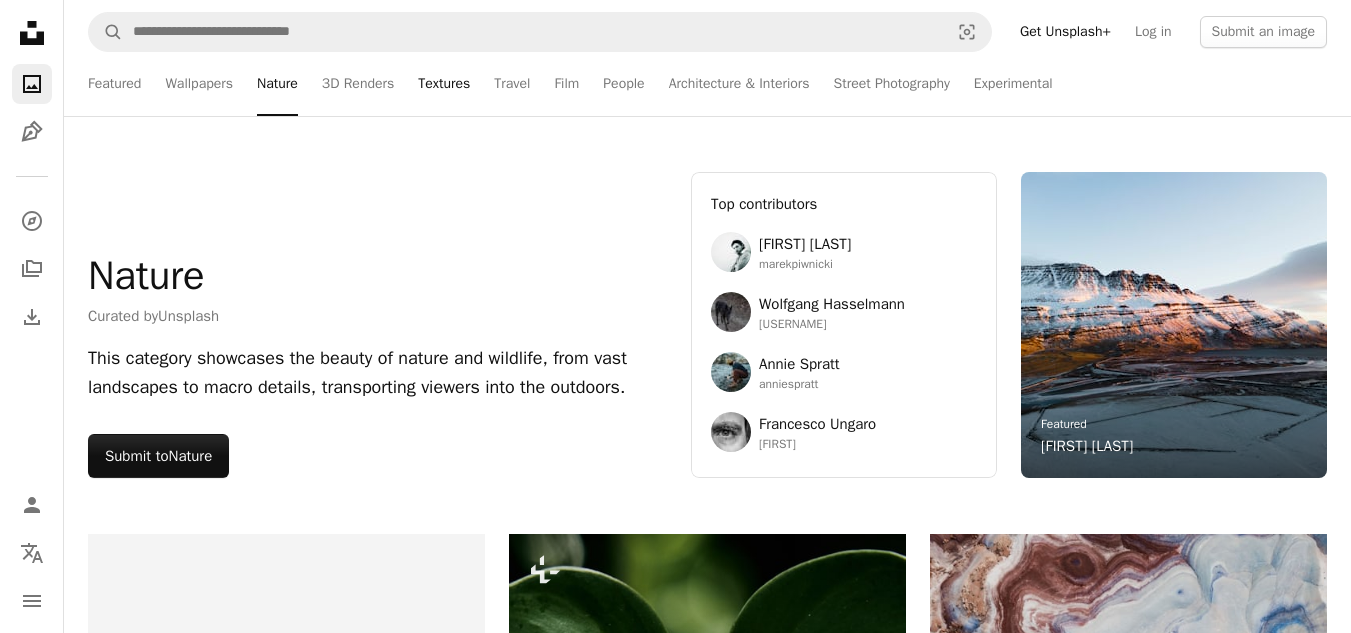 click on "Textures" at bounding box center (444, 84) 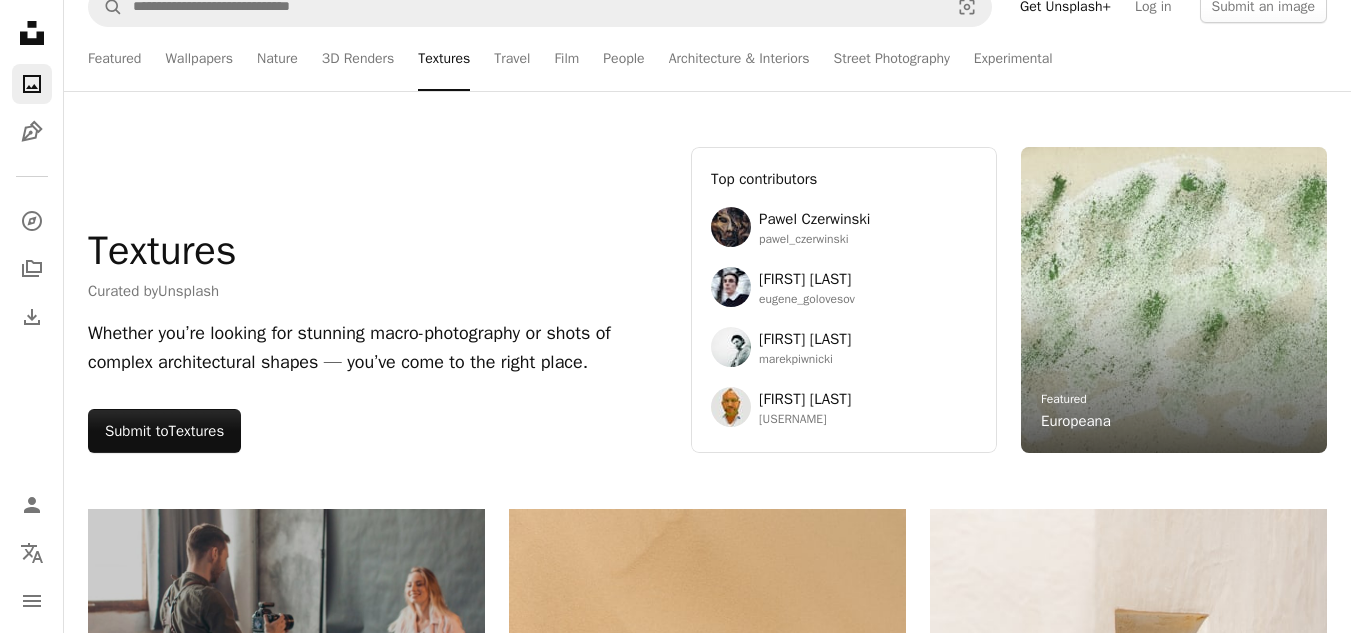 scroll, scrollTop: 0, scrollLeft: 0, axis: both 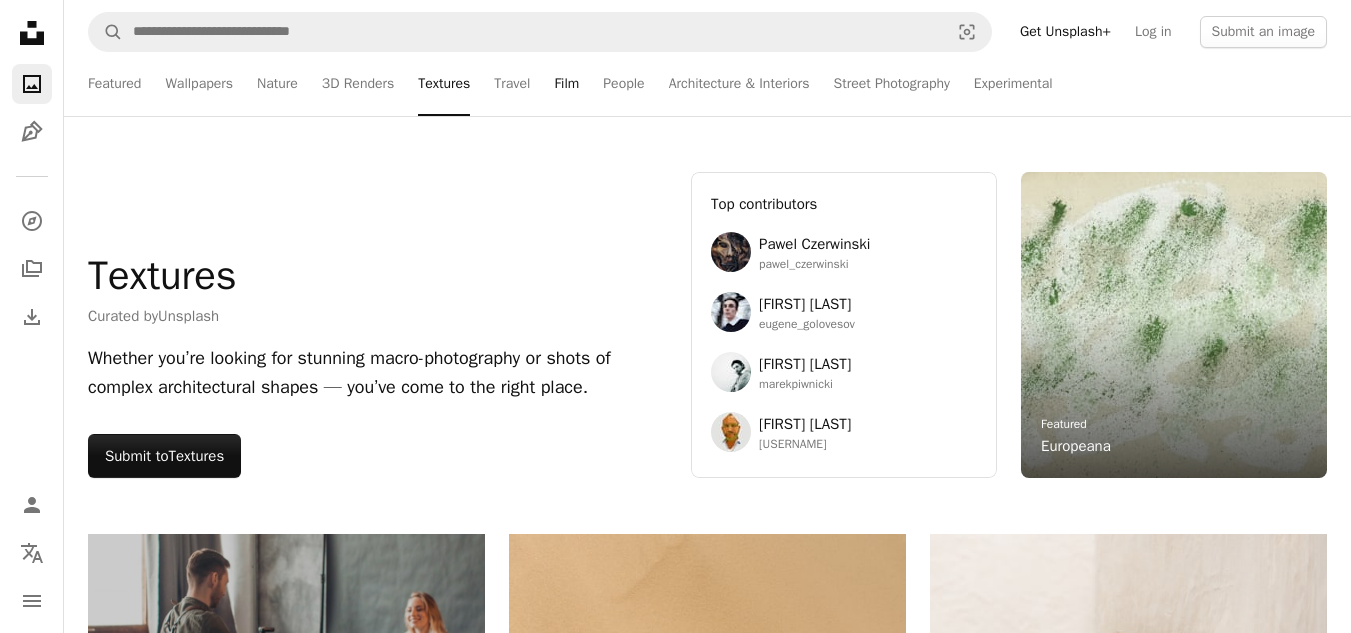 click on "Film" at bounding box center [566, 84] 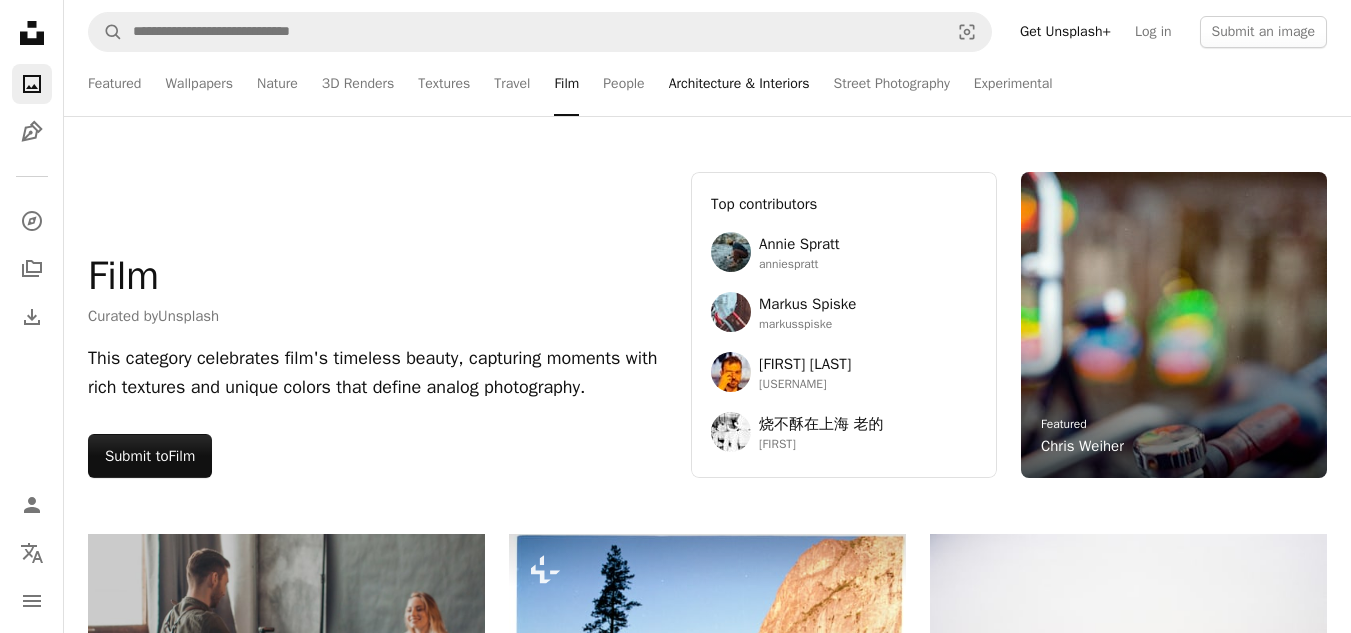 click on "Architecture & Interiors" at bounding box center [739, 84] 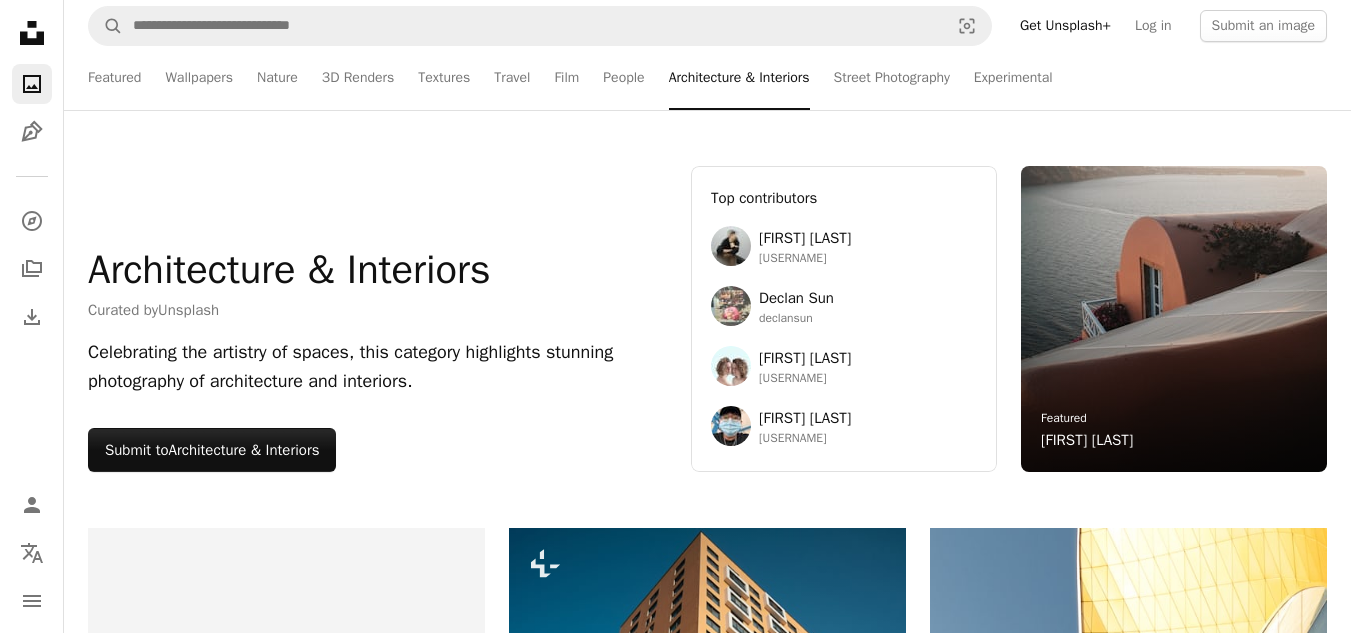 scroll, scrollTop: 0, scrollLeft: 0, axis: both 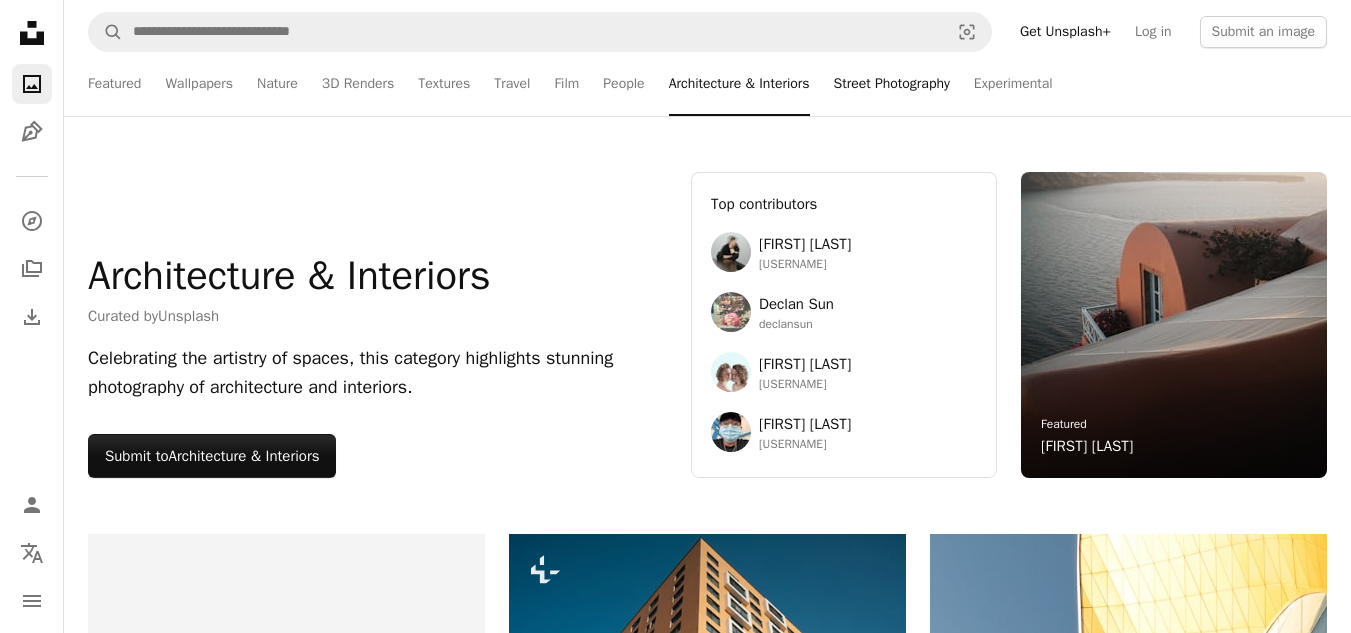 click on "Street Photography" at bounding box center (892, 84) 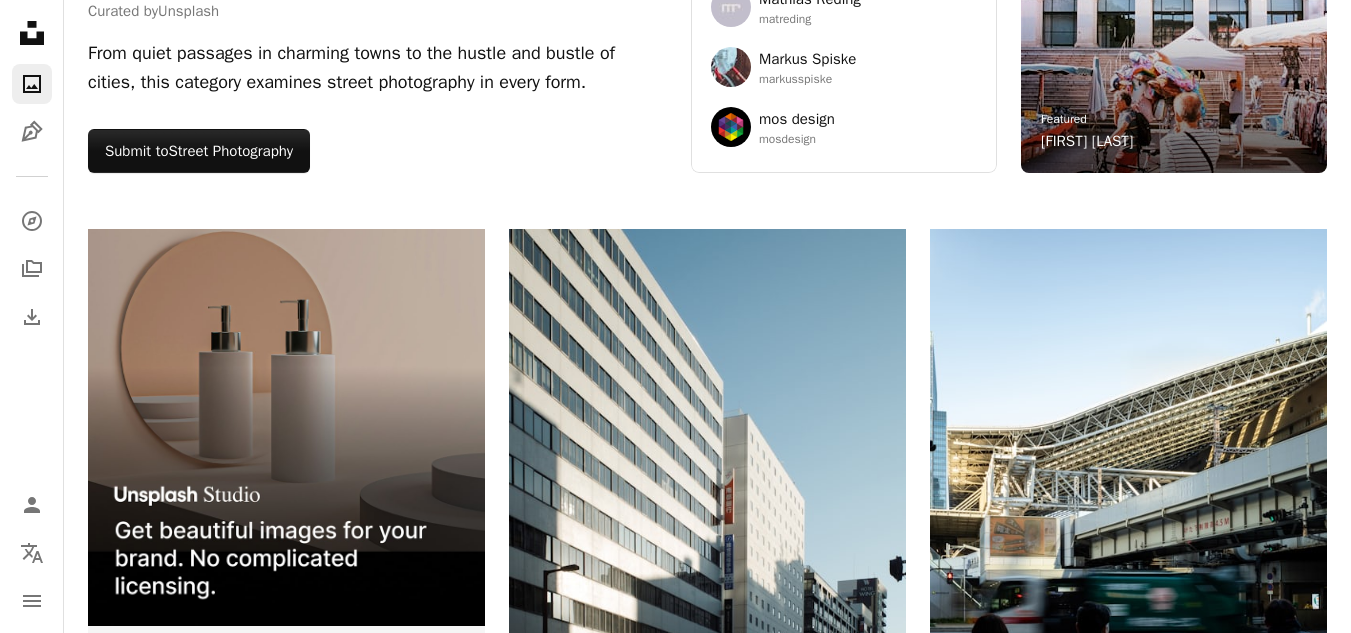 scroll, scrollTop: 0, scrollLeft: 0, axis: both 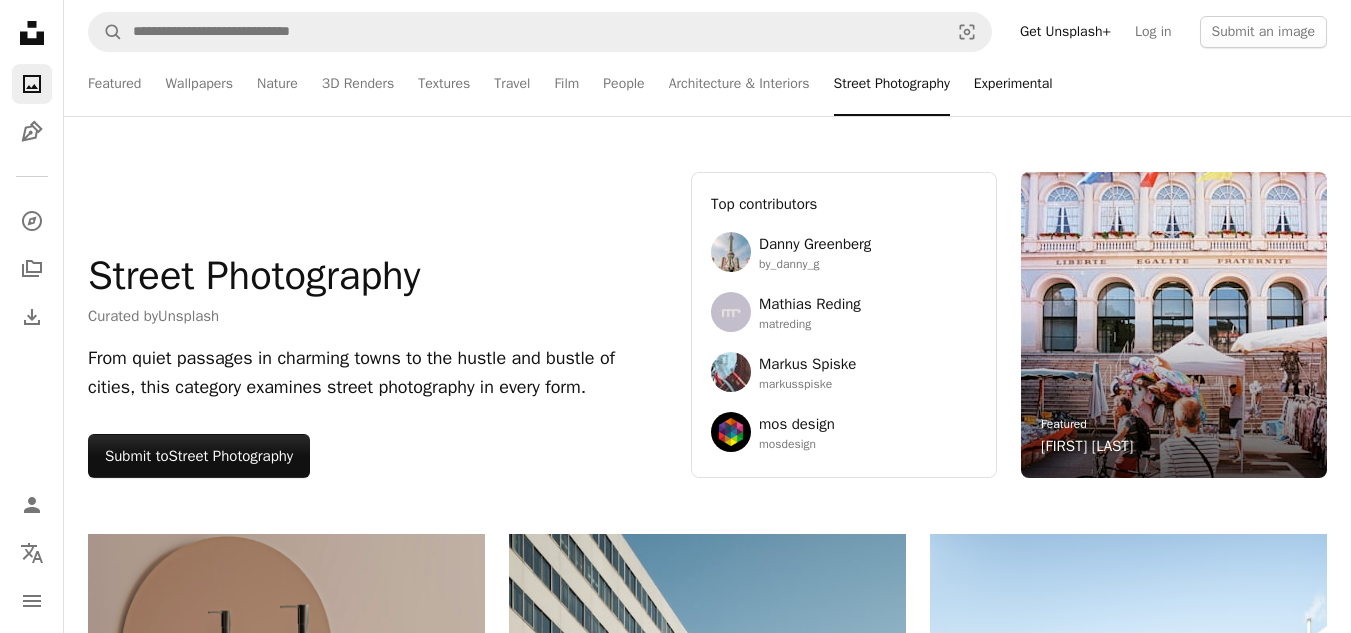 click on "Experimental" at bounding box center (1013, 84) 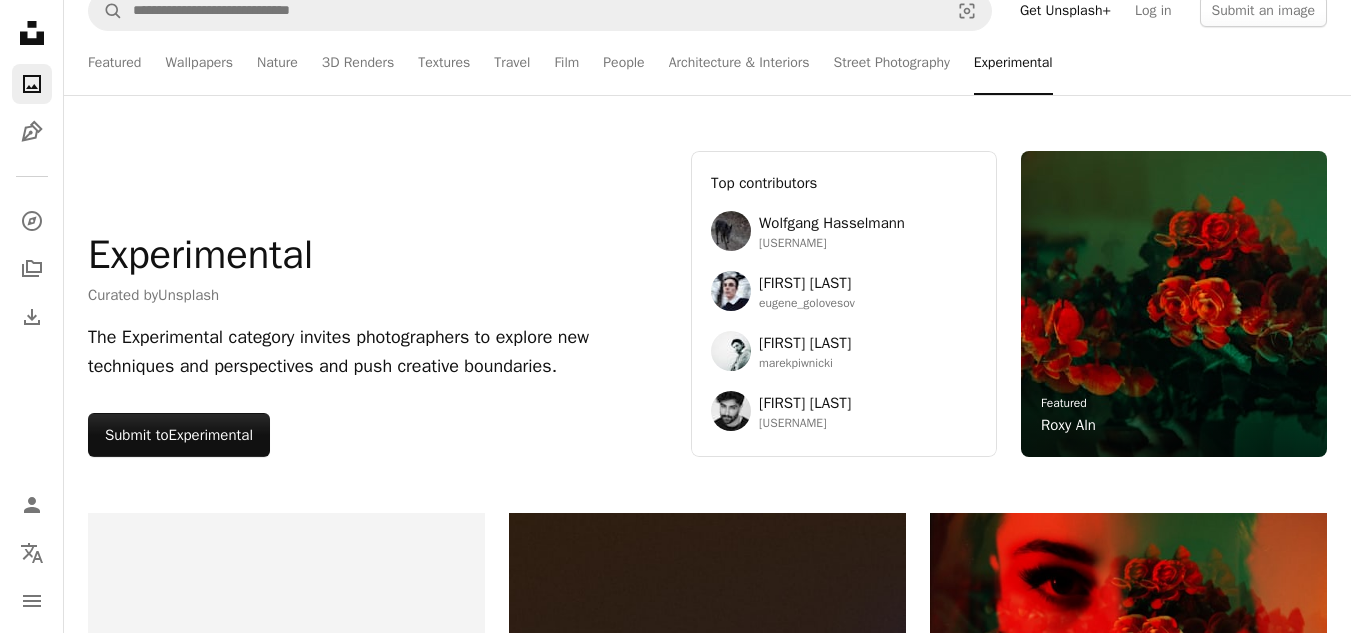 scroll, scrollTop: 0, scrollLeft: 0, axis: both 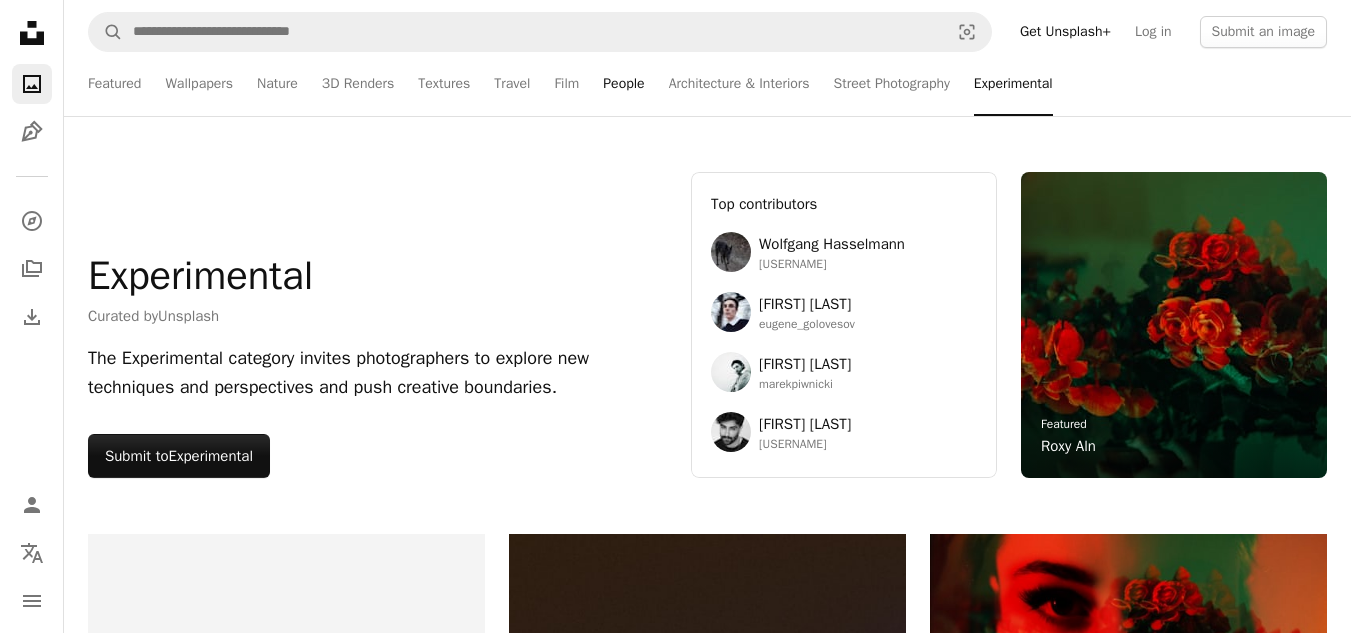 click on "People" at bounding box center [623, 84] 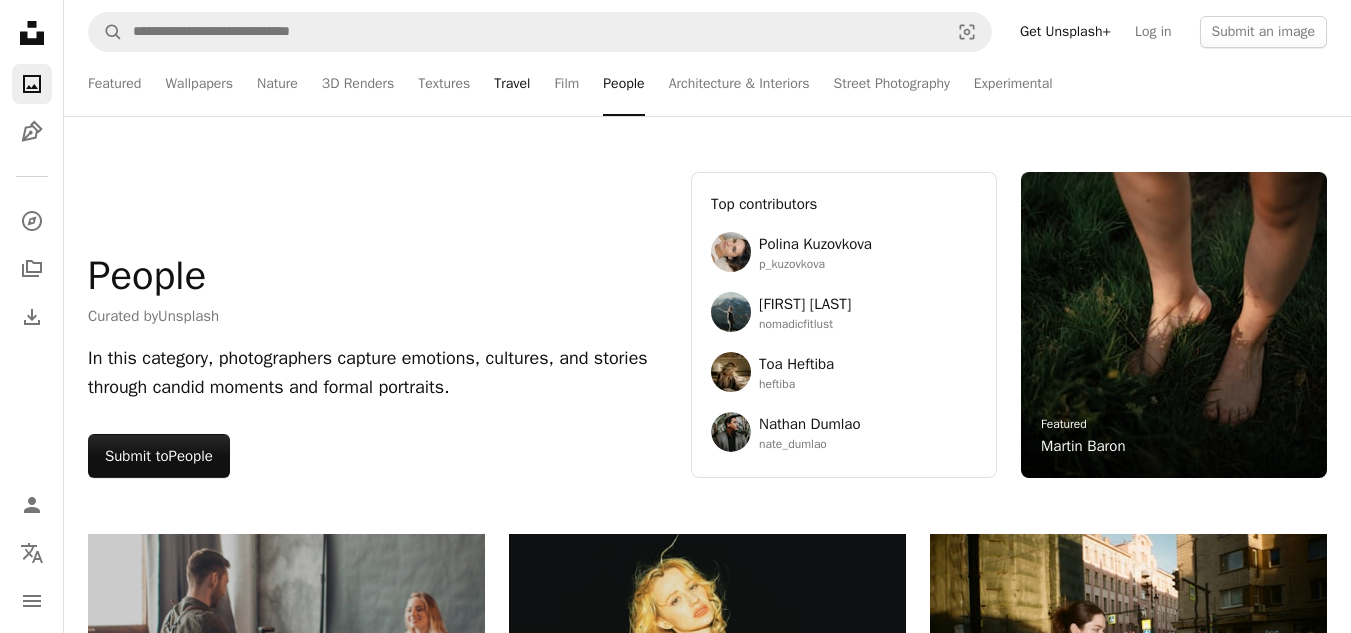 click on "Travel" at bounding box center (512, 84) 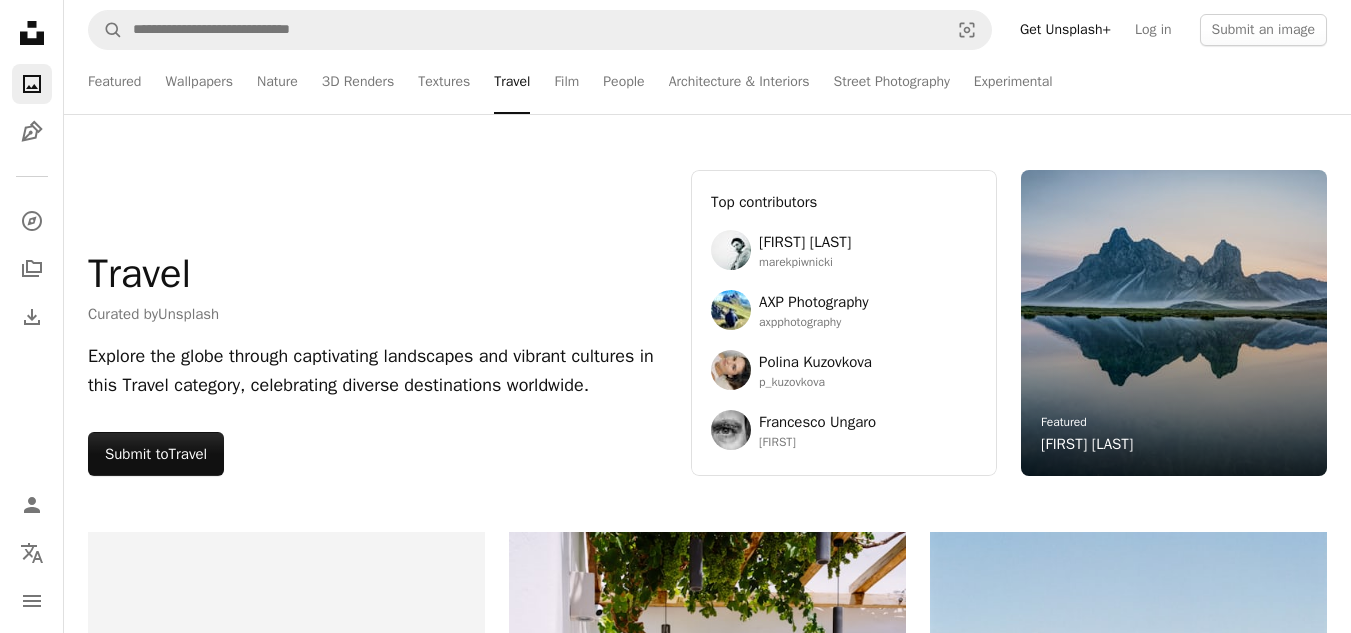 scroll, scrollTop: 0, scrollLeft: 0, axis: both 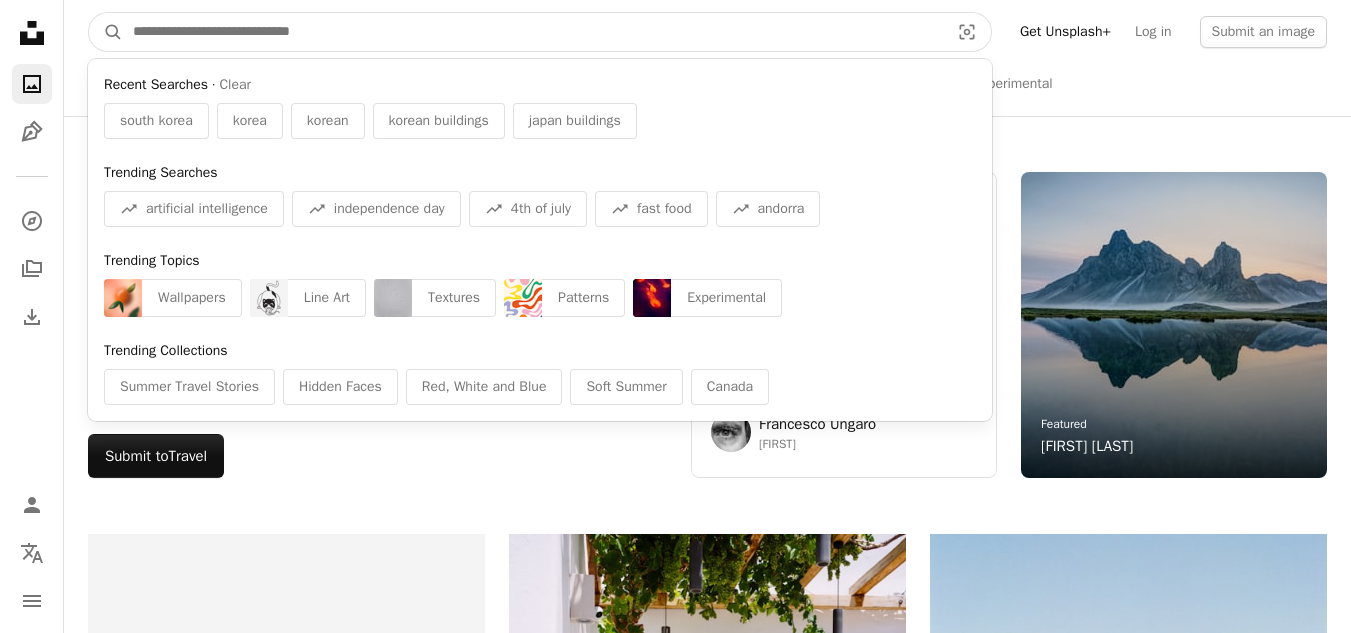 click at bounding box center (533, 32) 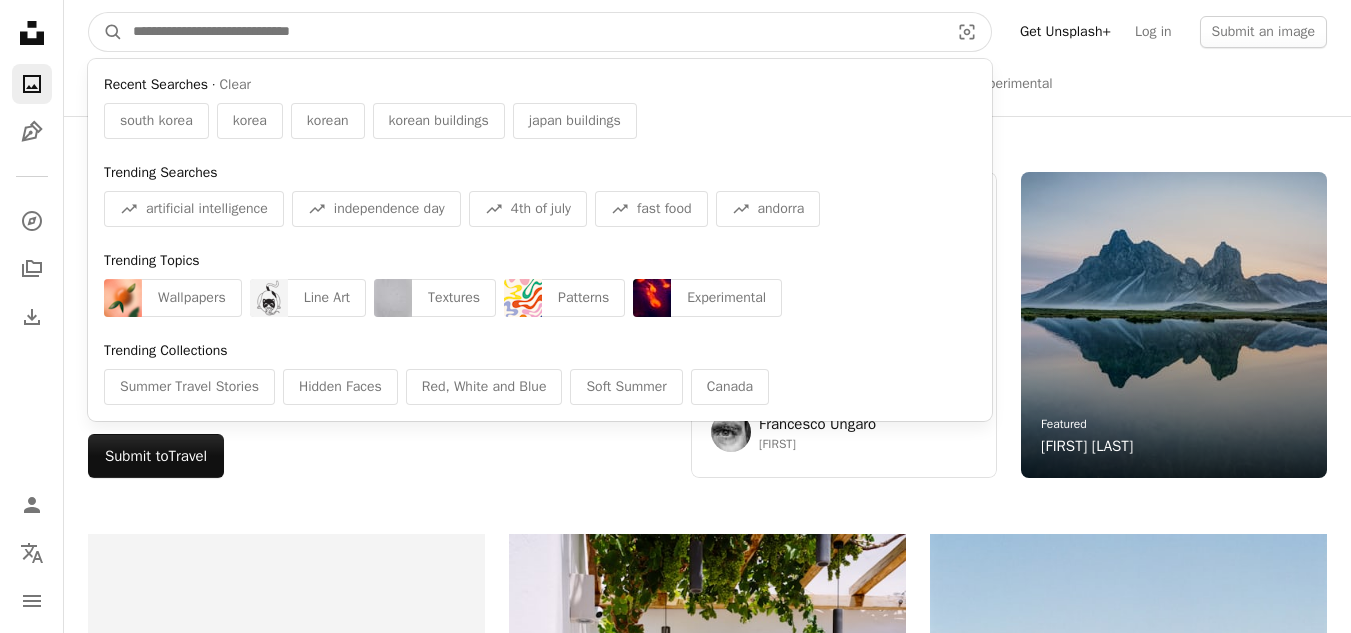 drag, startPoint x: 196, startPoint y: 34, endPoint x: 82, endPoint y: 19, distance: 114.982605 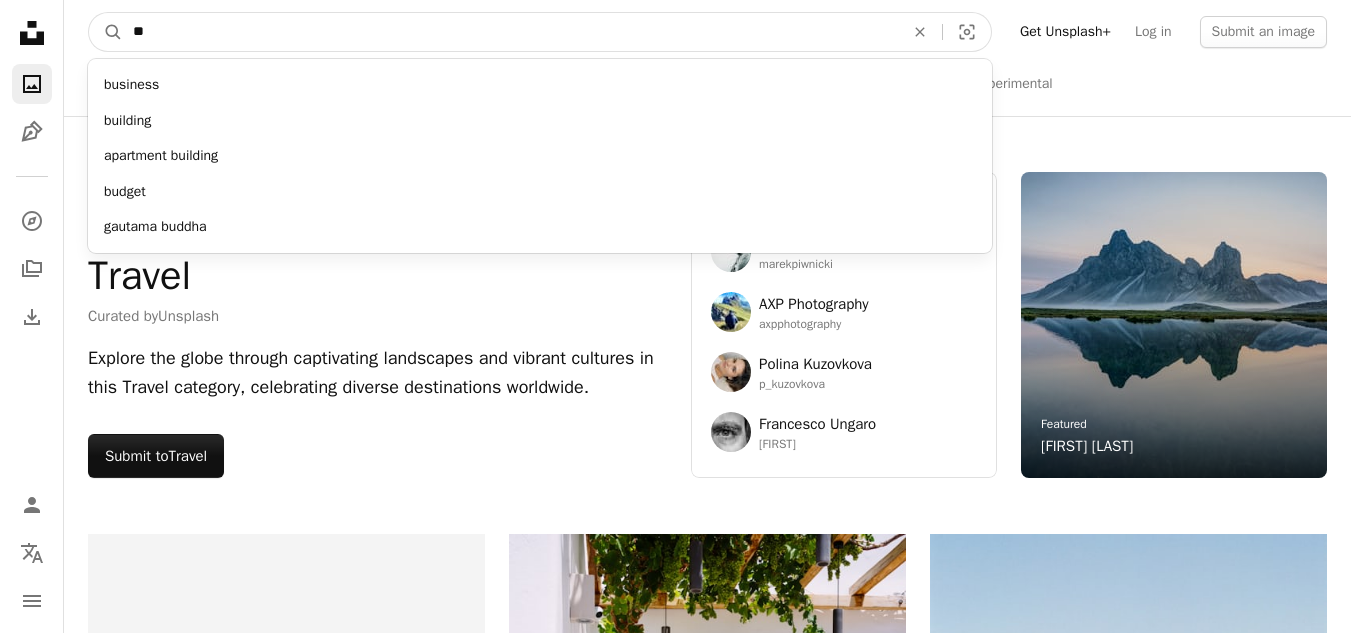 type on "*" 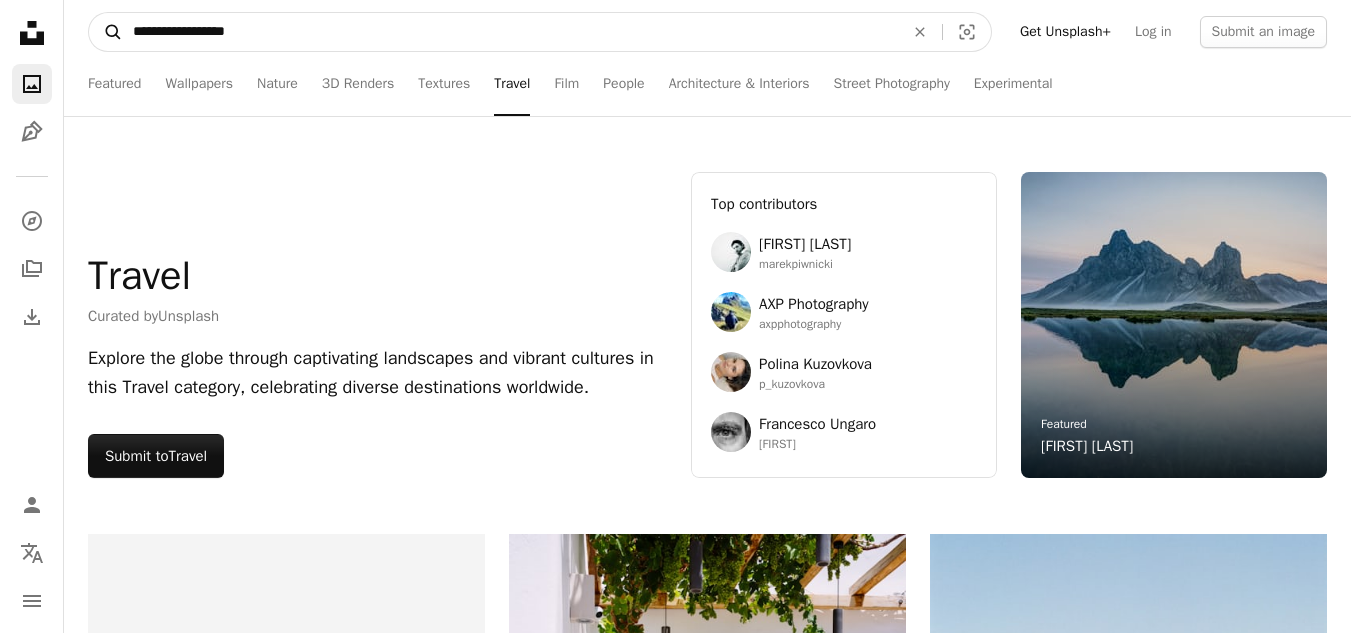 type on "**********" 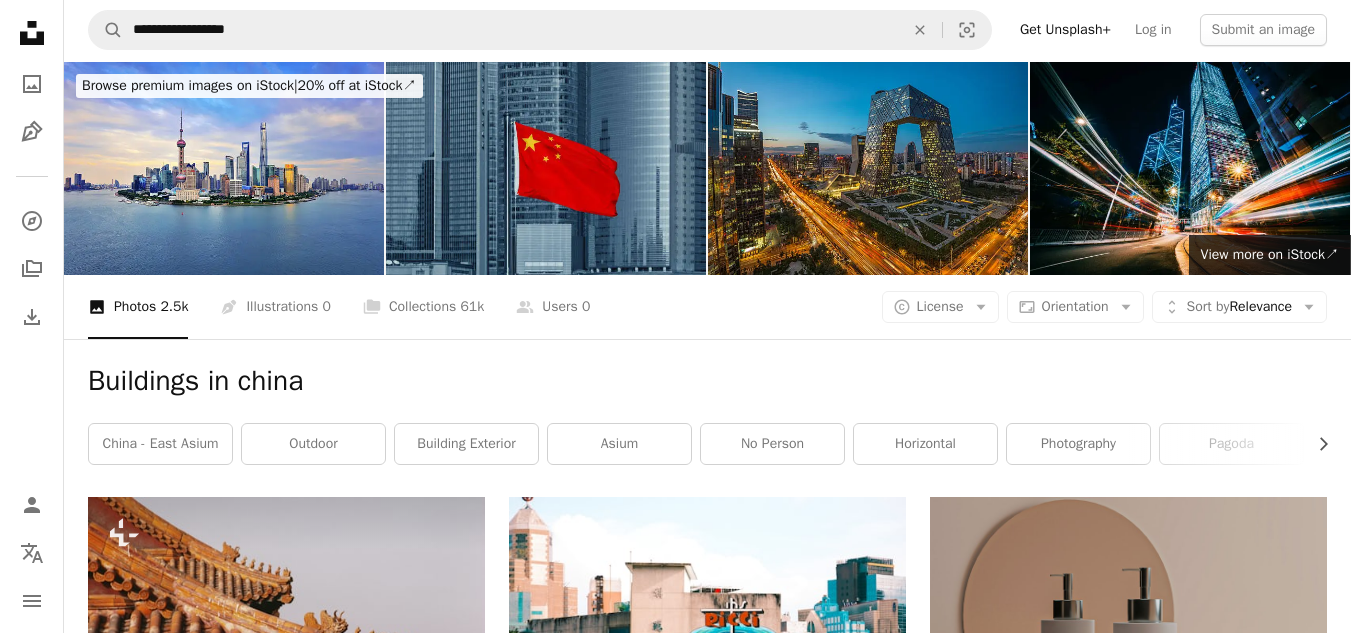 scroll, scrollTop: 0, scrollLeft: 0, axis: both 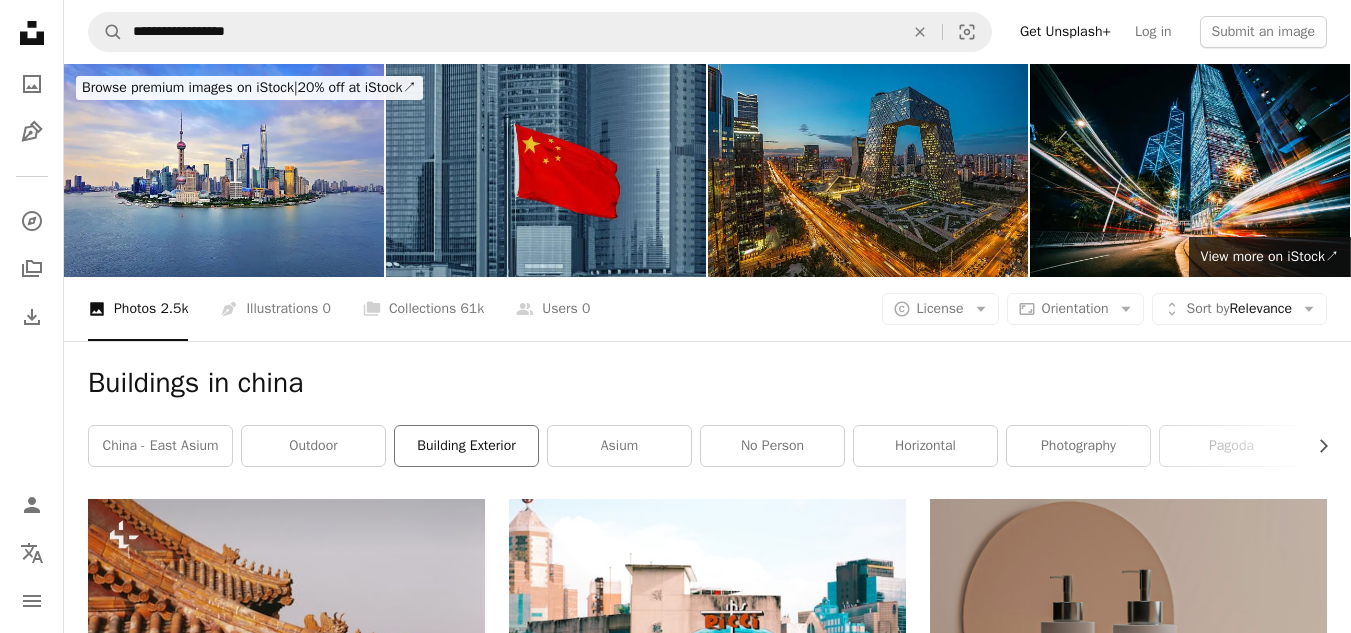 click on "building exterior" at bounding box center (466, 446) 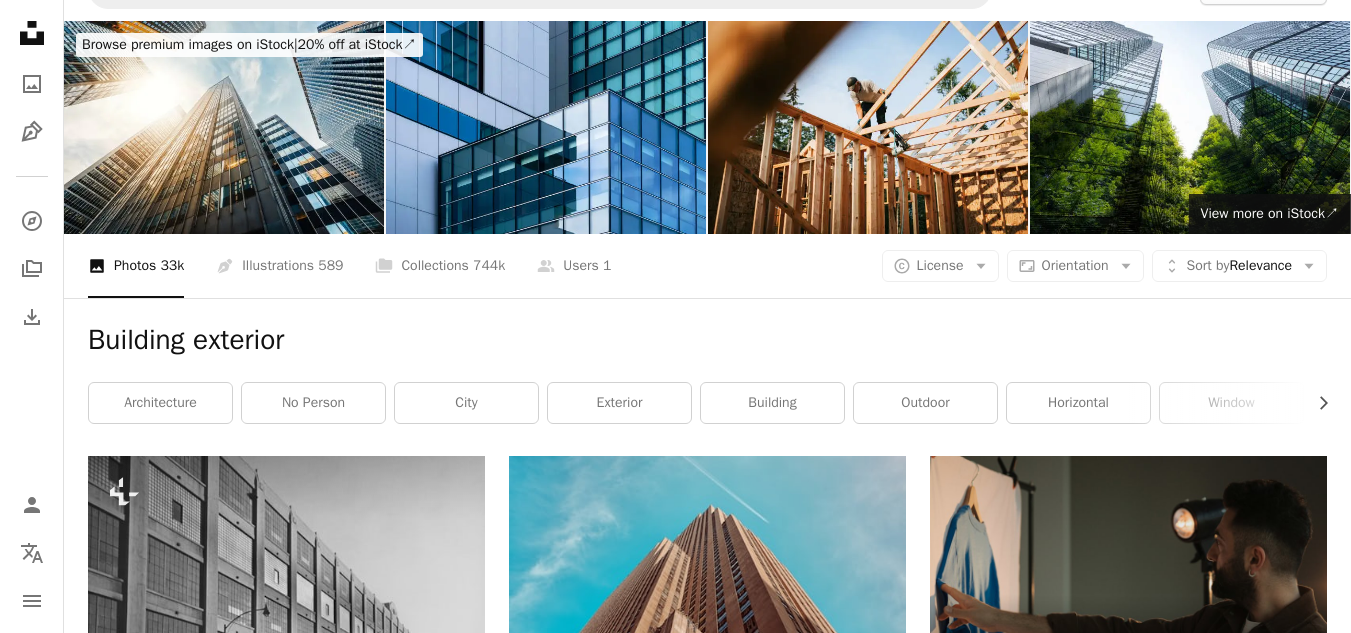 scroll, scrollTop: 0, scrollLeft: 0, axis: both 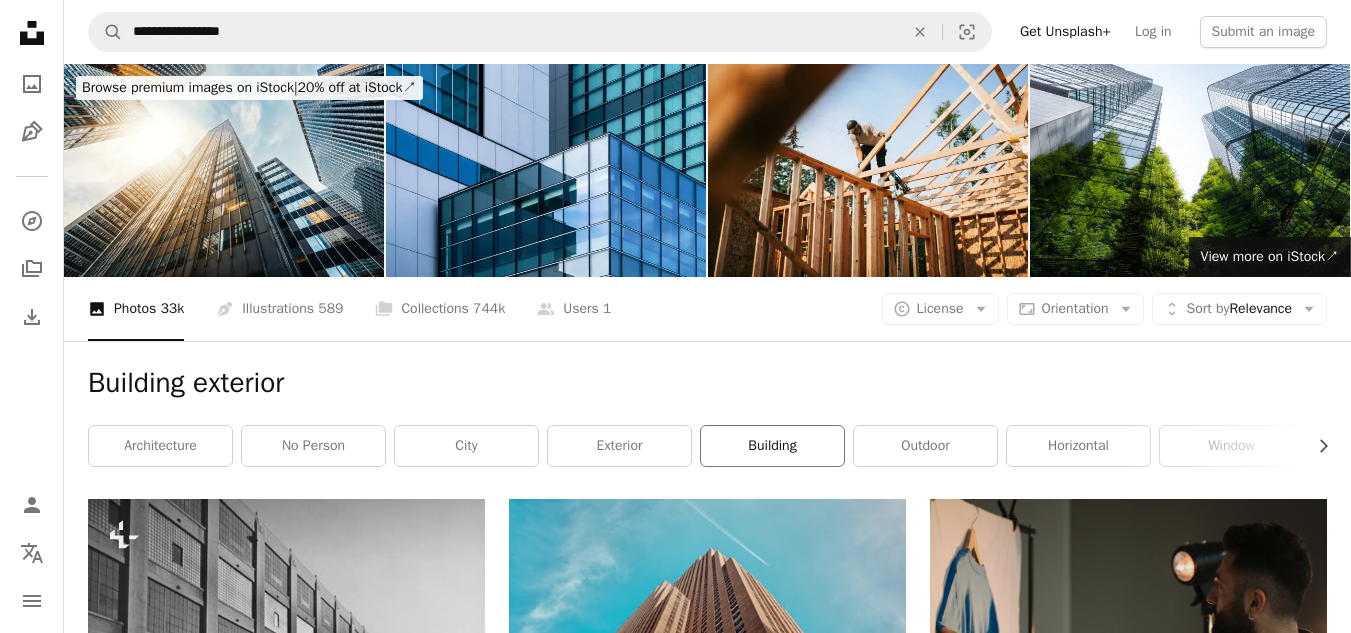 click on "building" at bounding box center (772, 446) 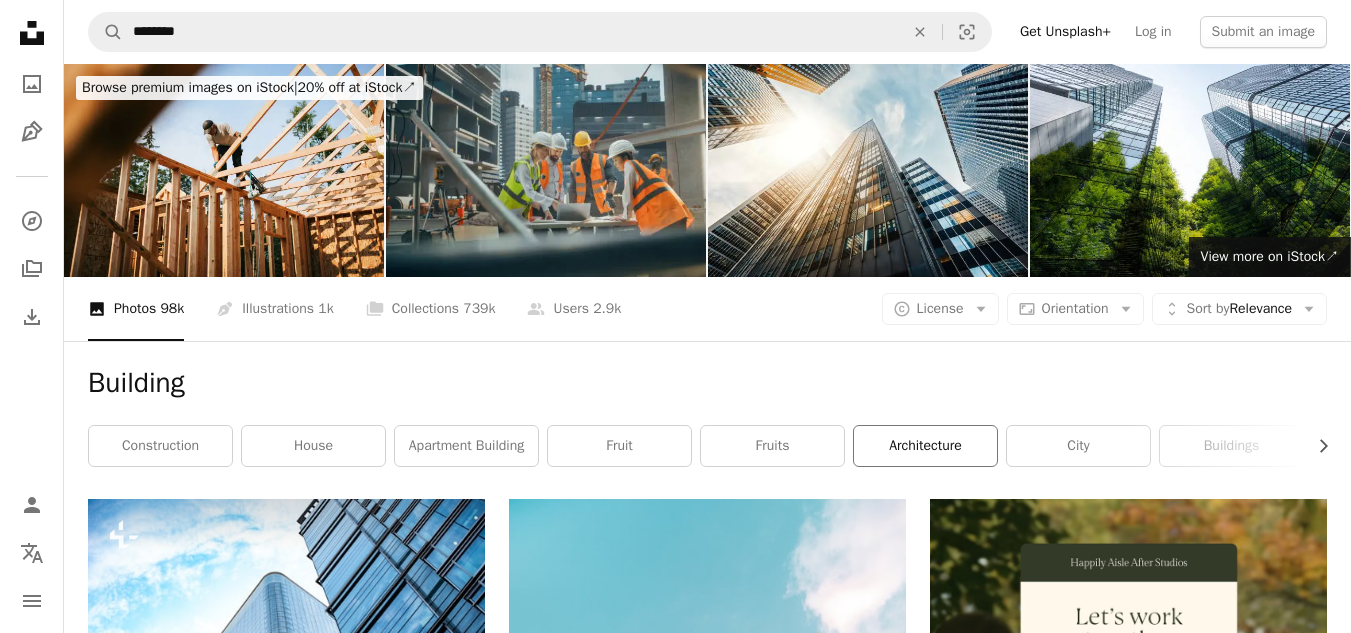 click on "architecture" at bounding box center [925, 446] 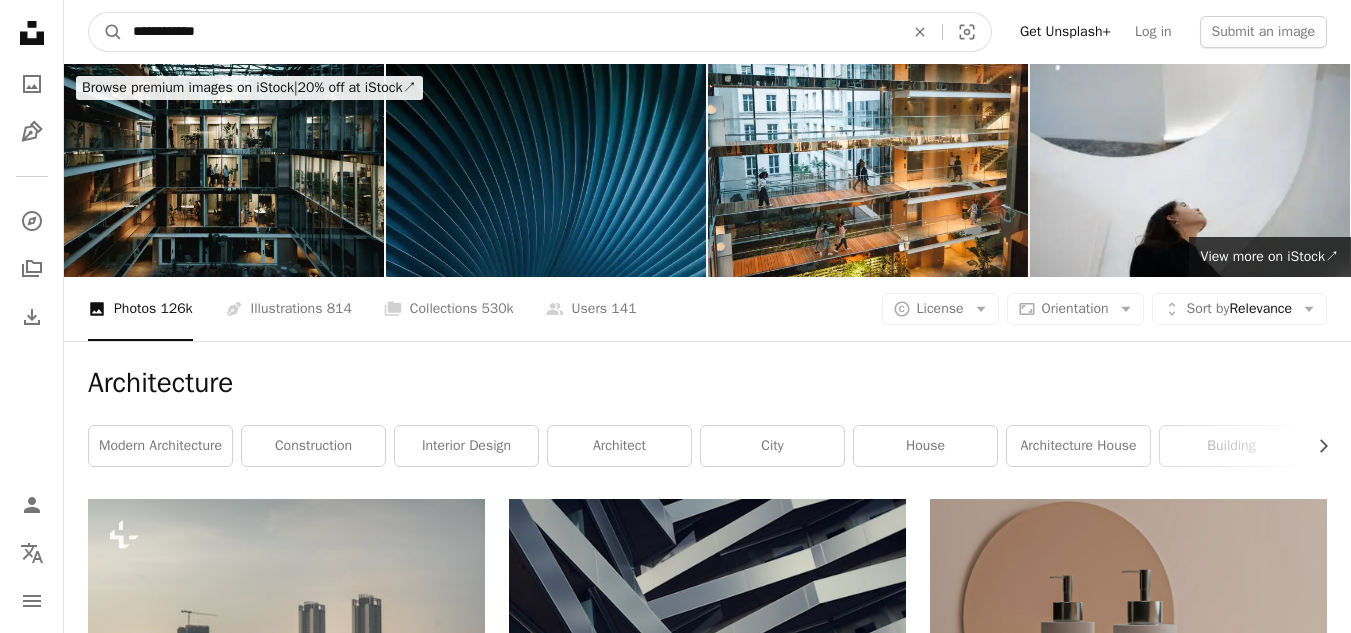 click on "**********" at bounding box center [510, 32] 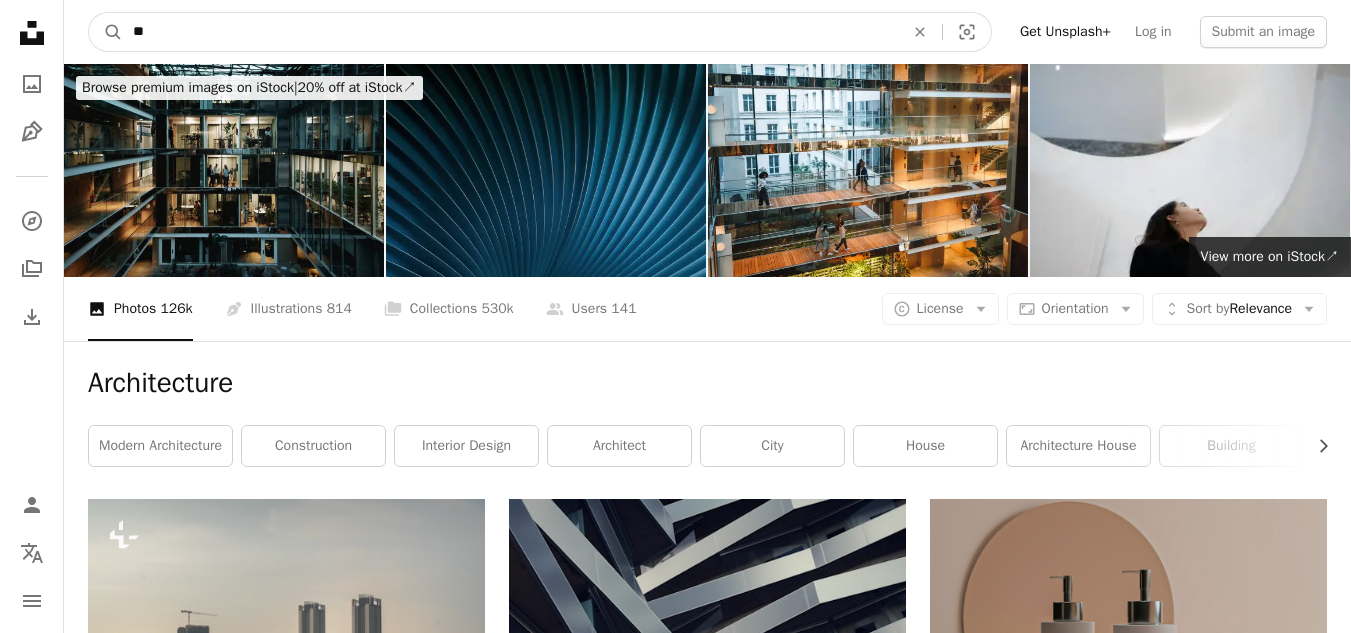 type on "*" 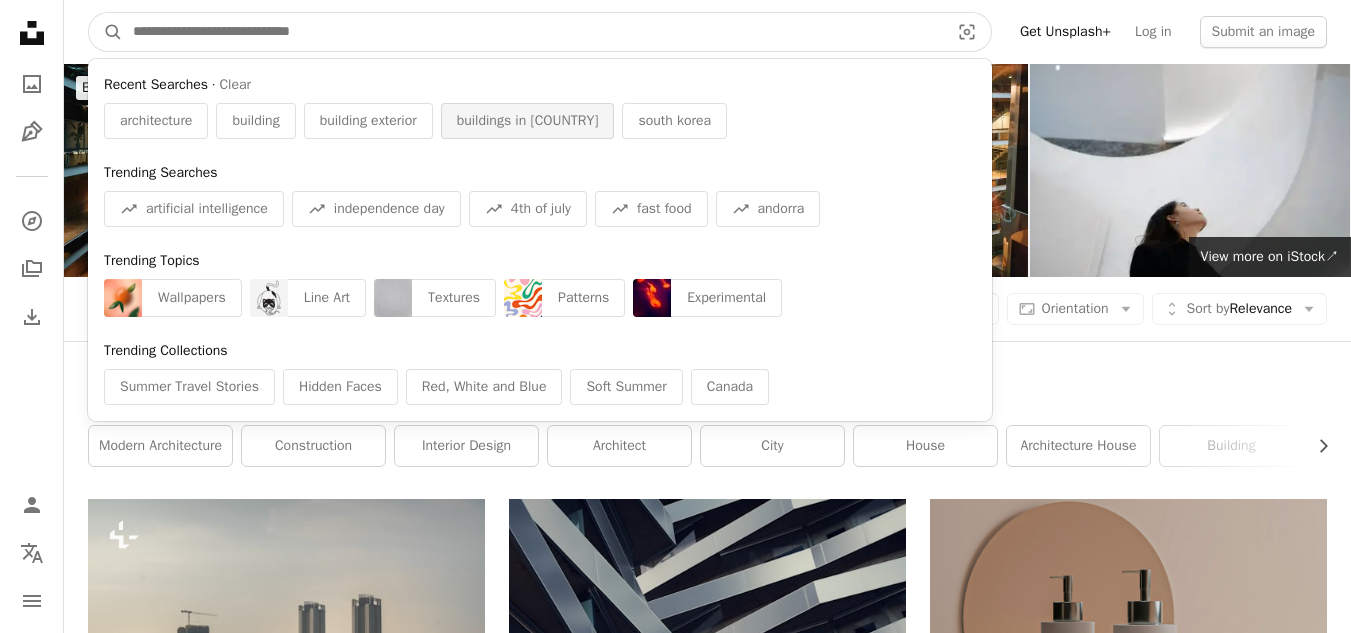 type 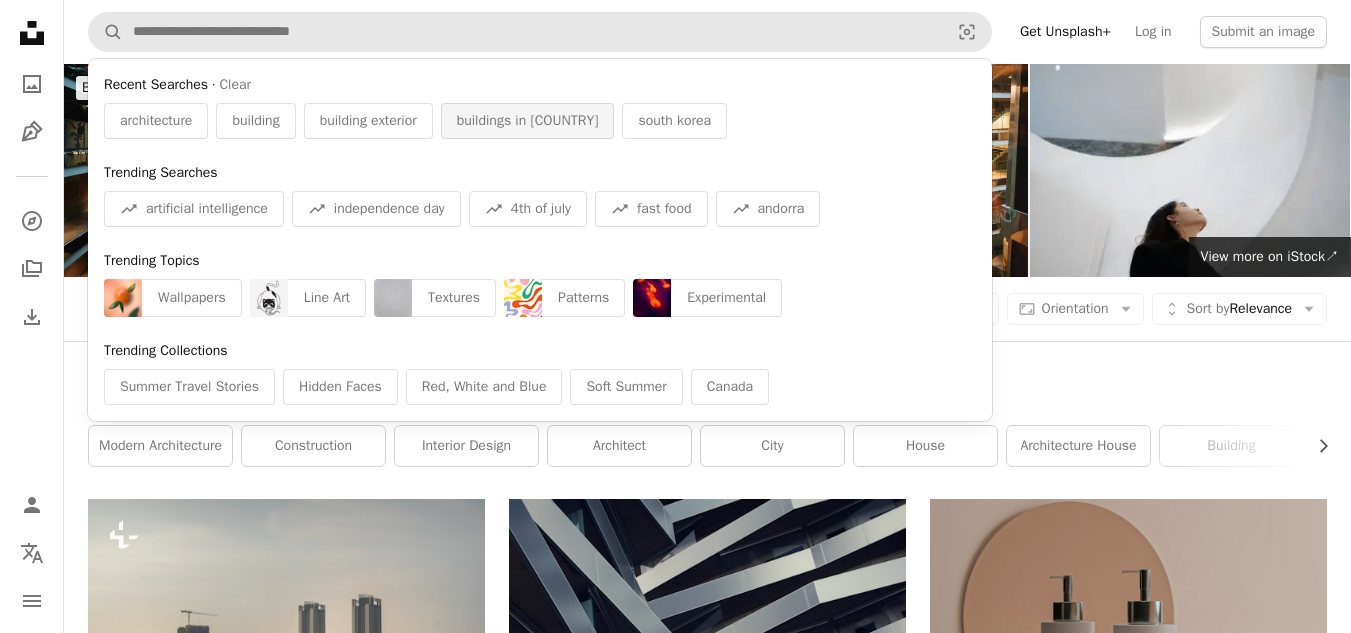 click on "buildings in [COUNTRY]" at bounding box center [528, 121] 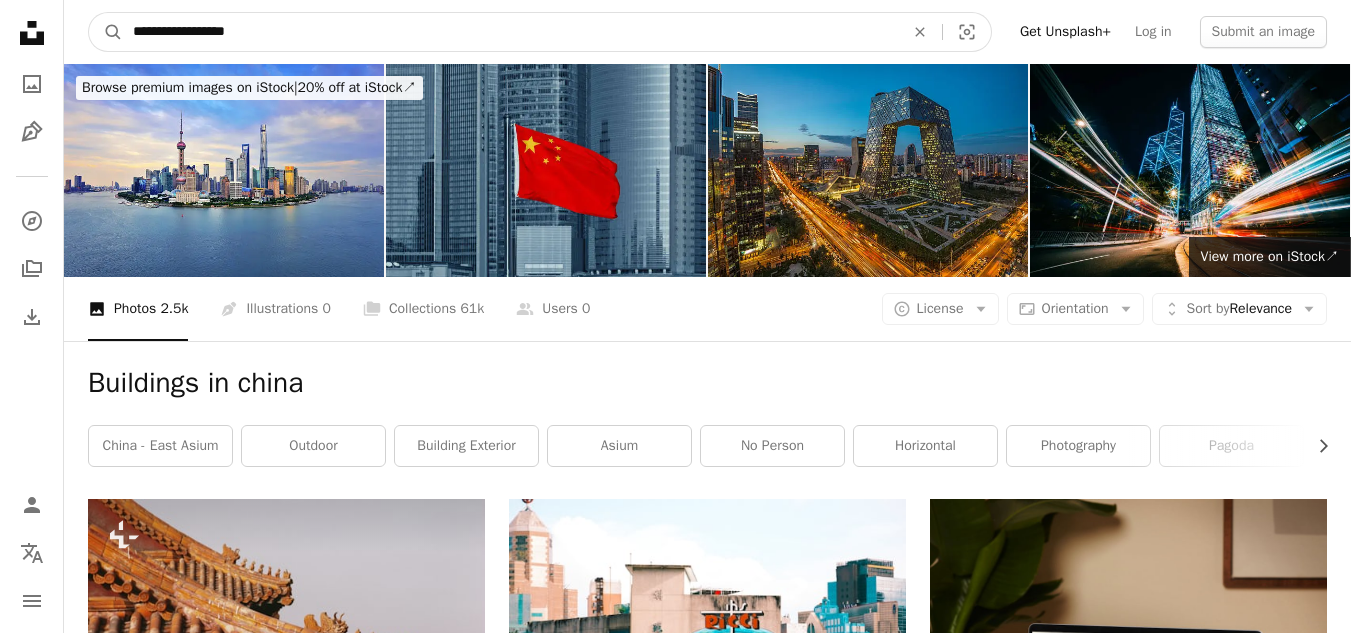 click on "**********" at bounding box center [510, 32] 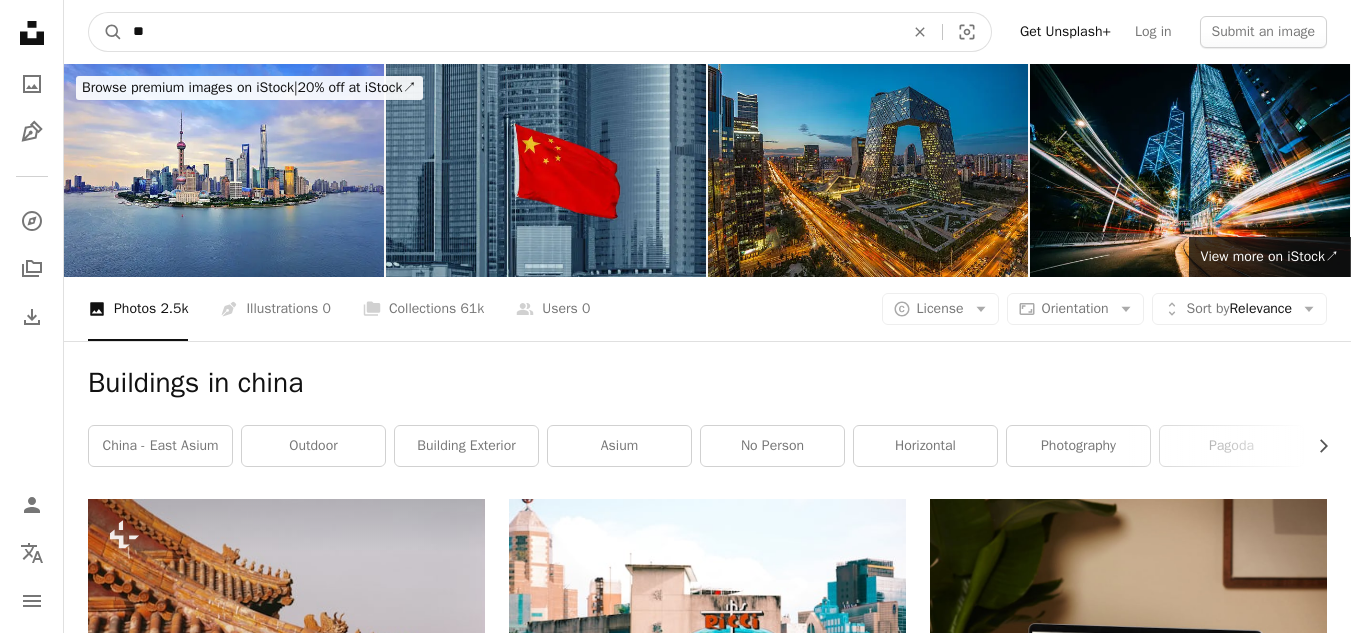 type on "*" 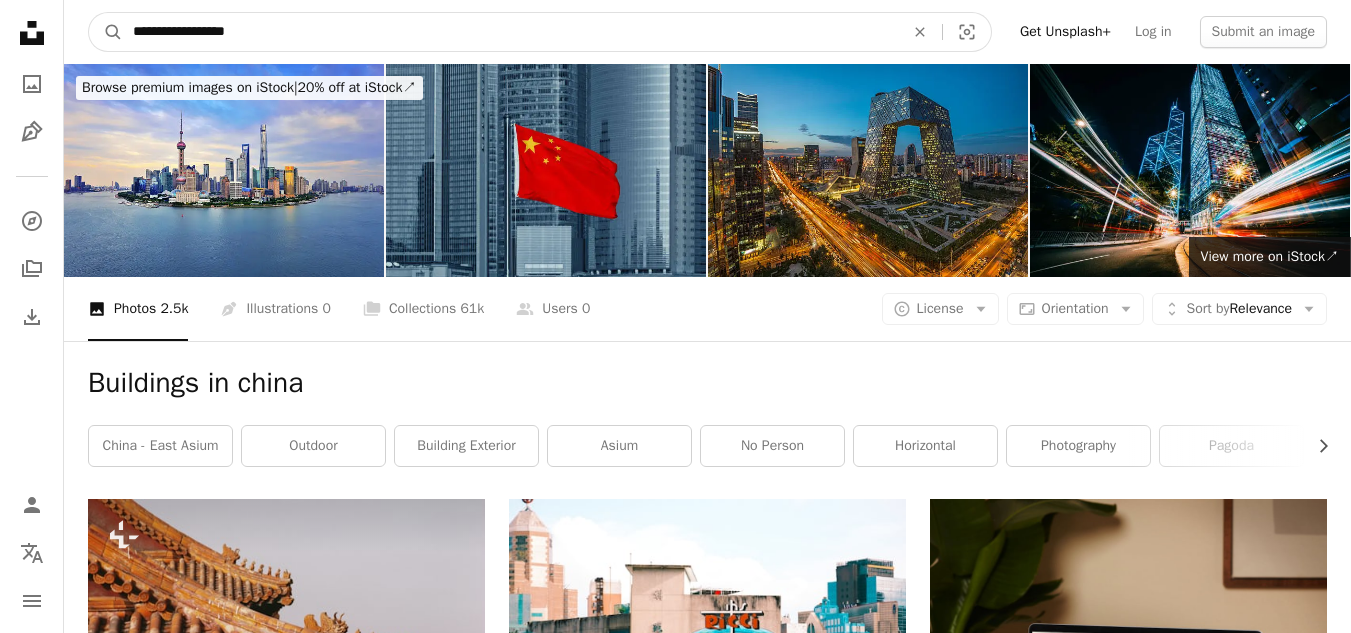click on "**********" at bounding box center (510, 32) 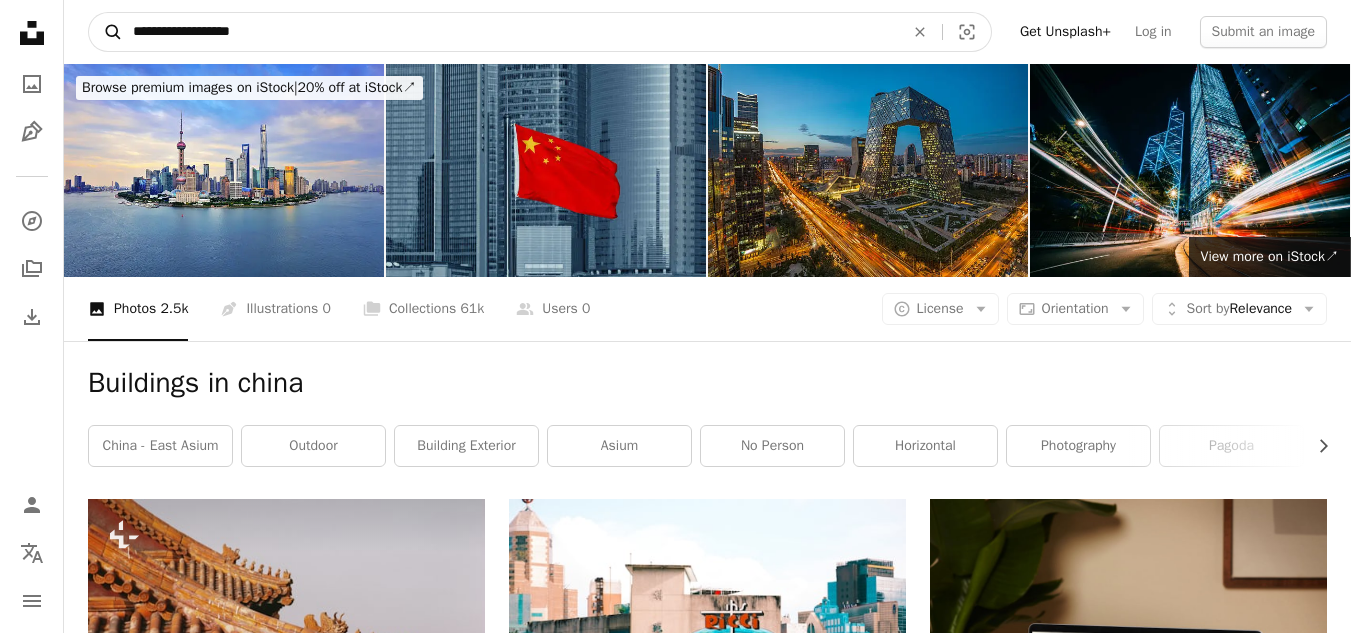 type on "**********" 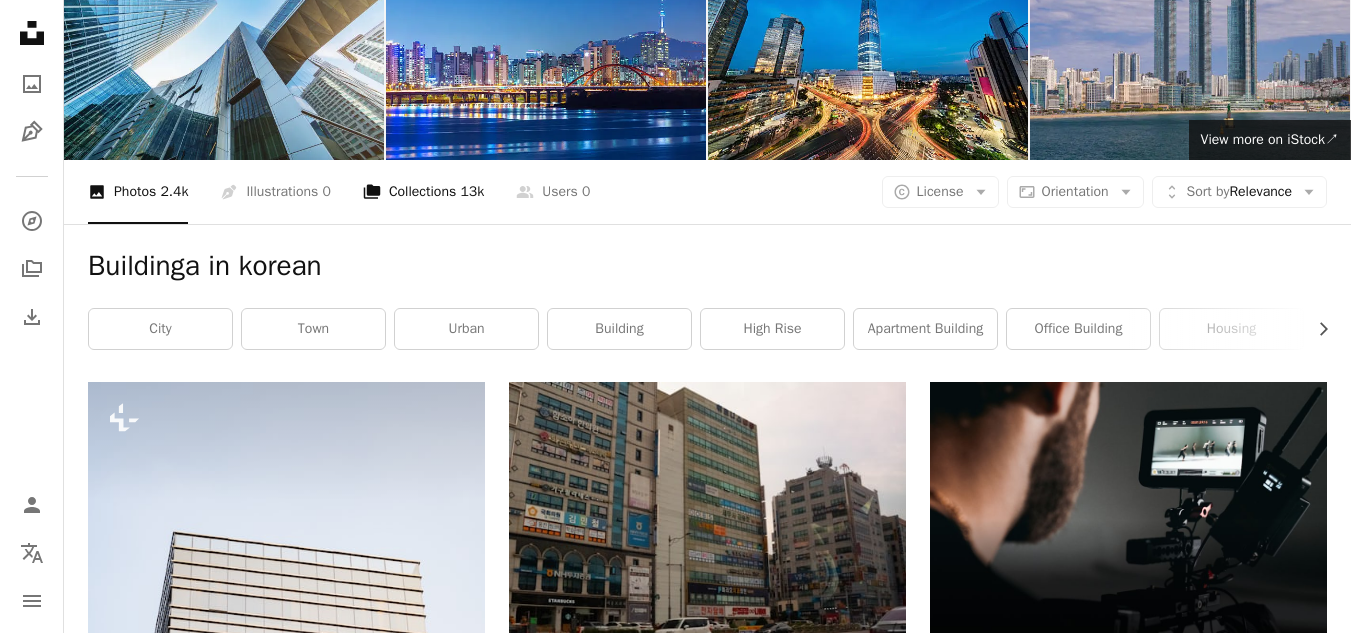 scroll, scrollTop: 0, scrollLeft: 0, axis: both 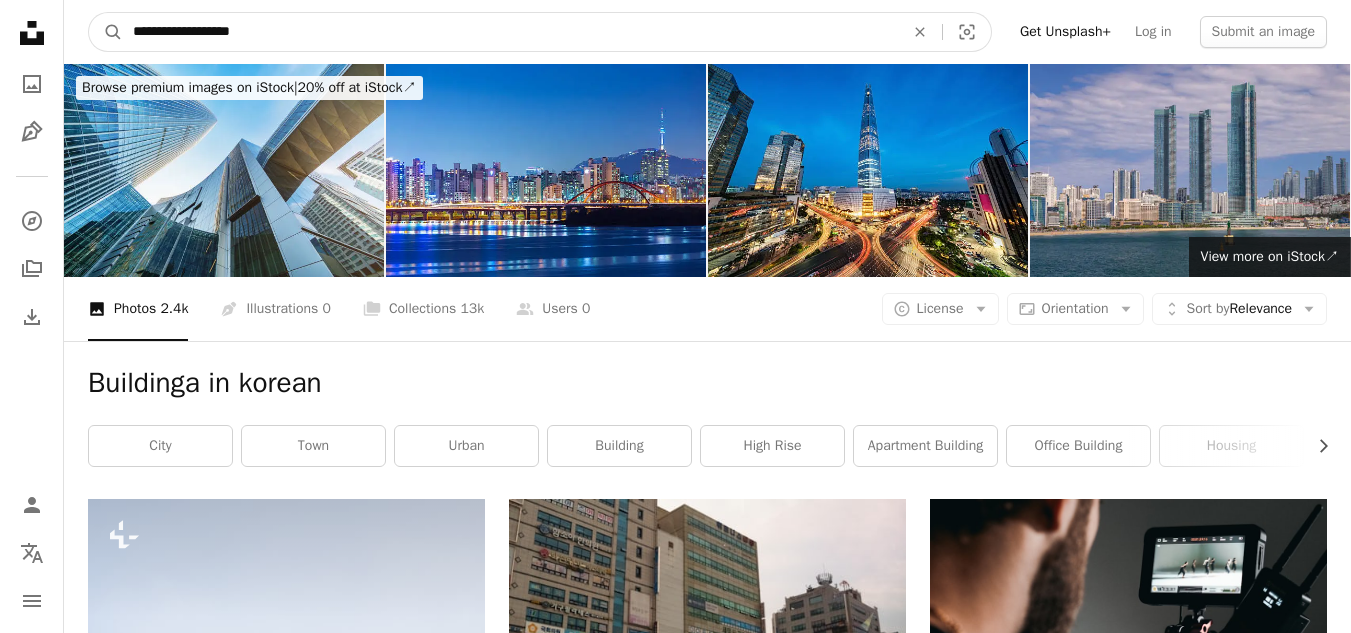 click on "**********" at bounding box center (510, 32) 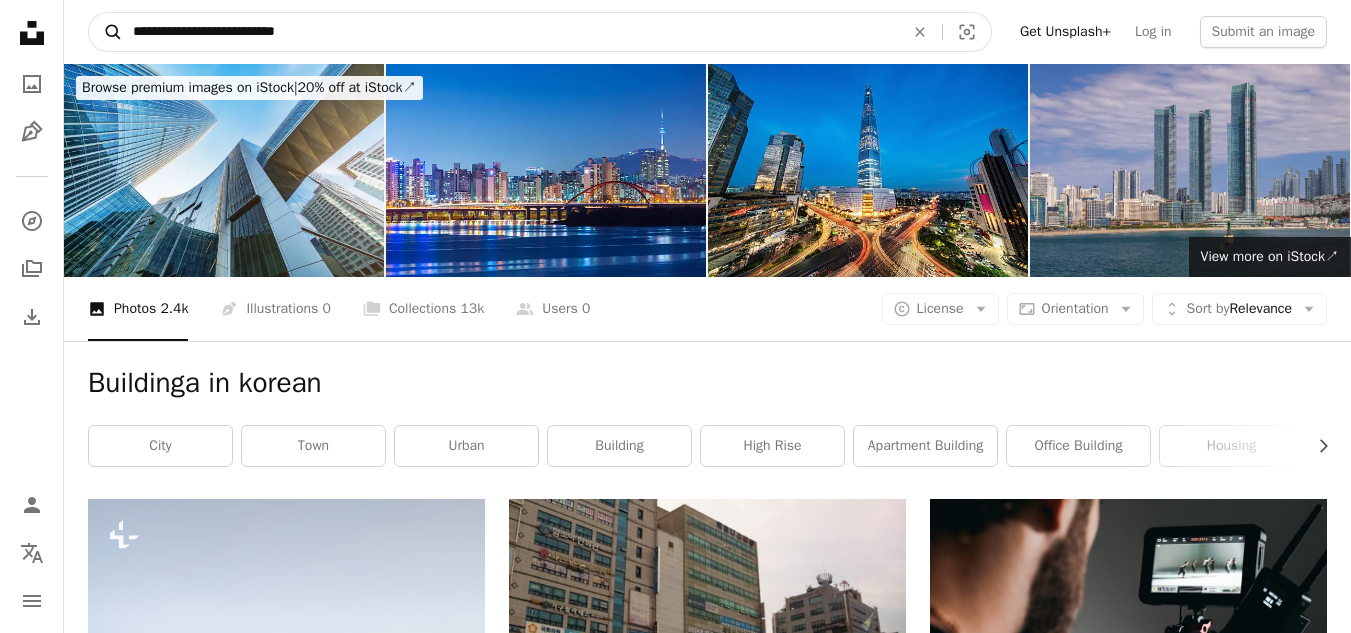 type on "**********" 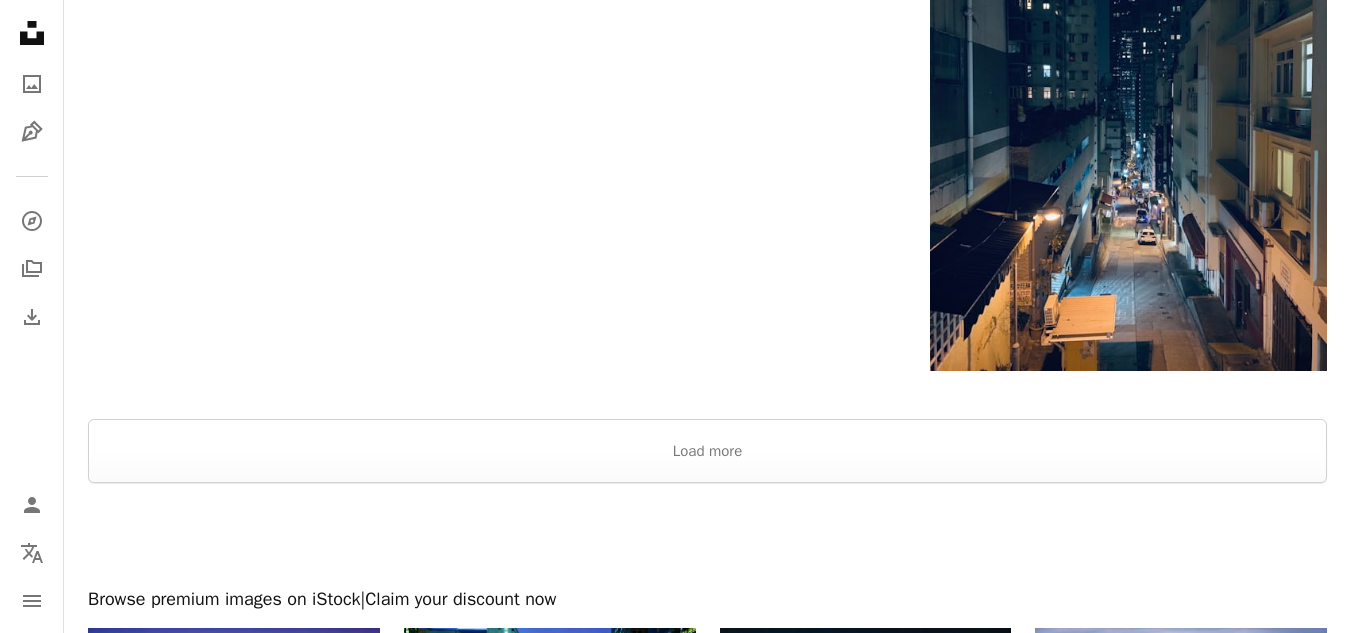 scroll, scrollTop: 4170, scrollLeft: 0, axis: vertical 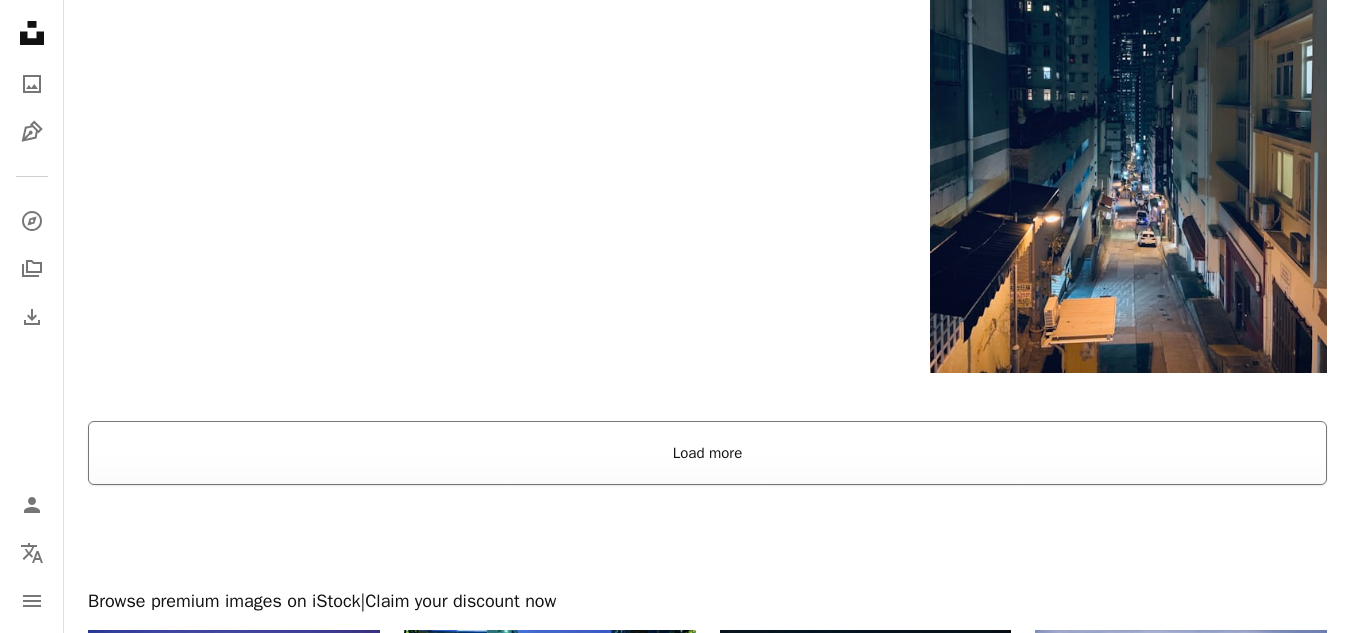 click on "Load more" at bounding box center (707, 453) 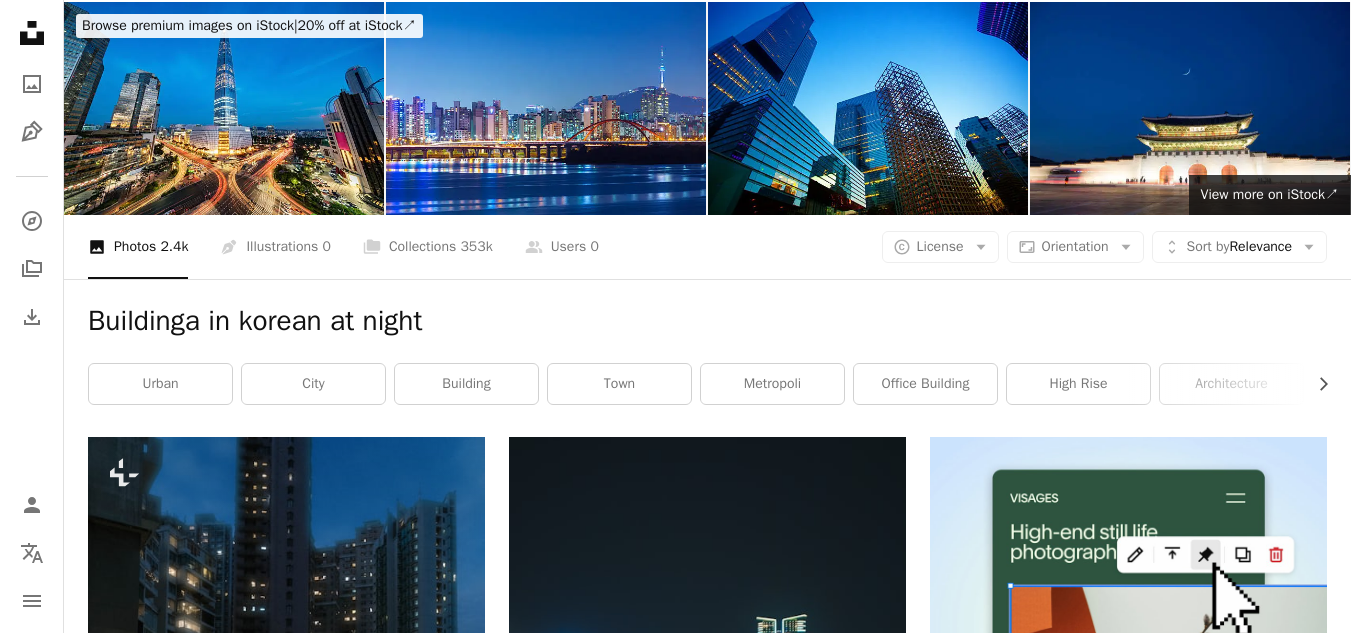 scroll, scrollTop: 0, scrollLeft: 0, axis: both 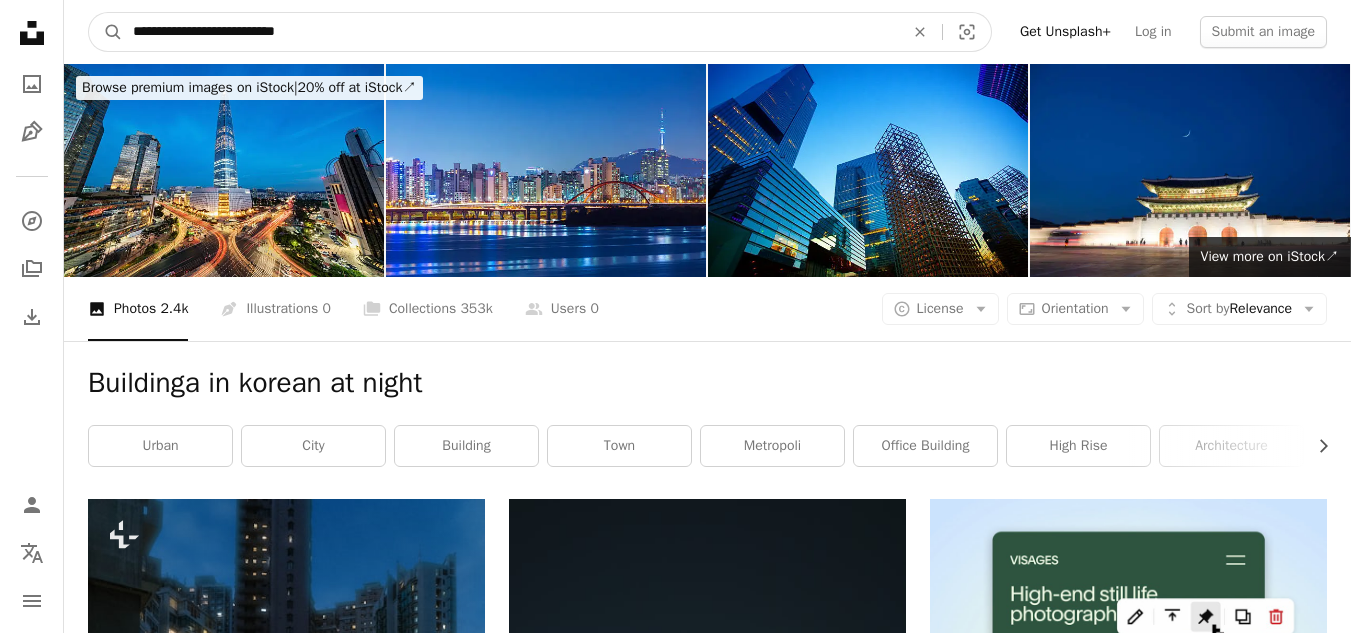 click on "**********" at bounding box center (510, 32) 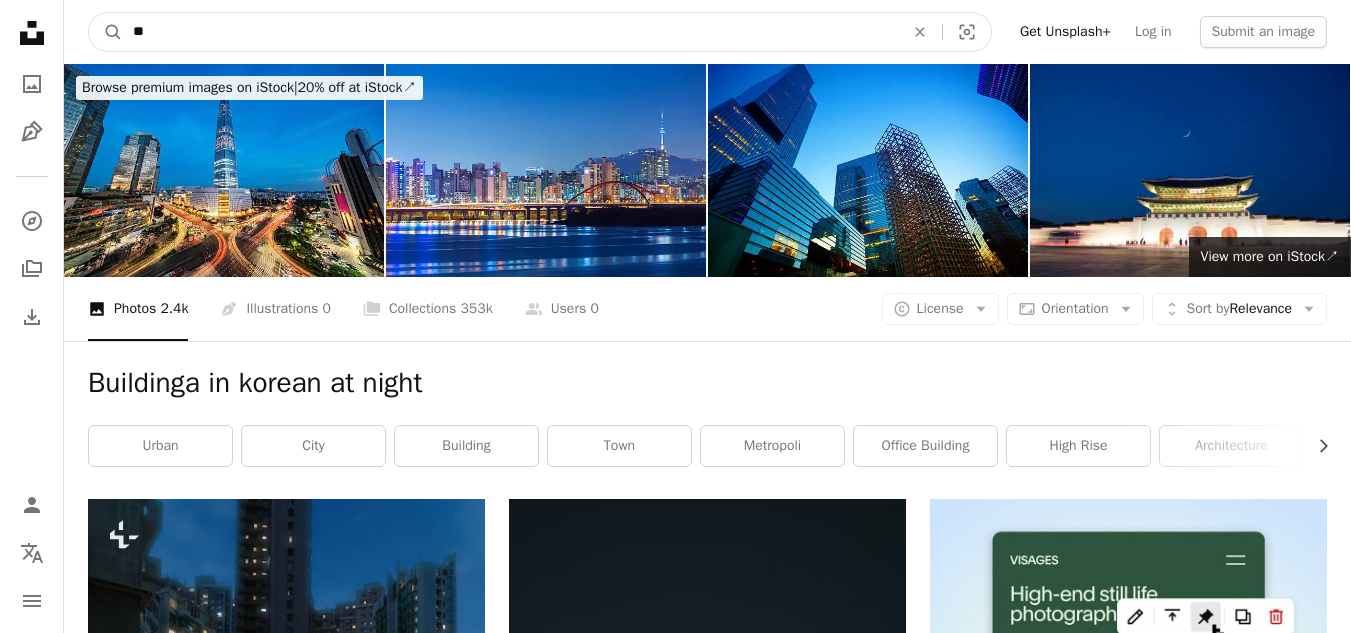type on "*" 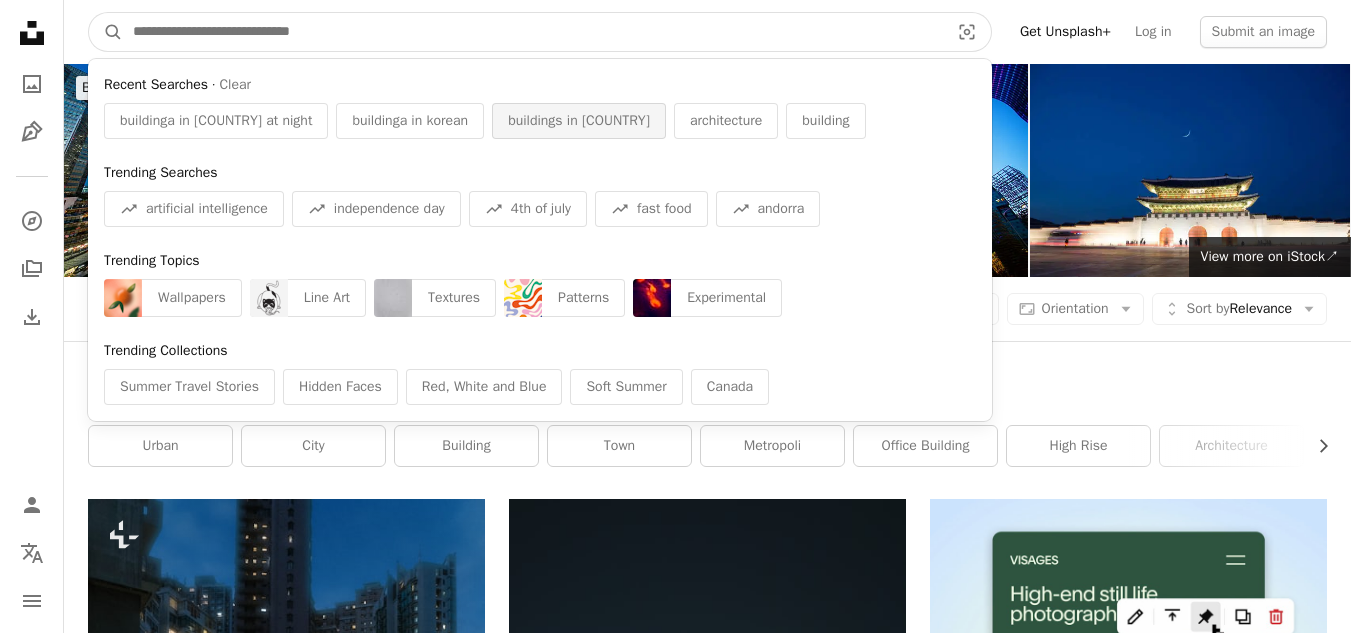 type 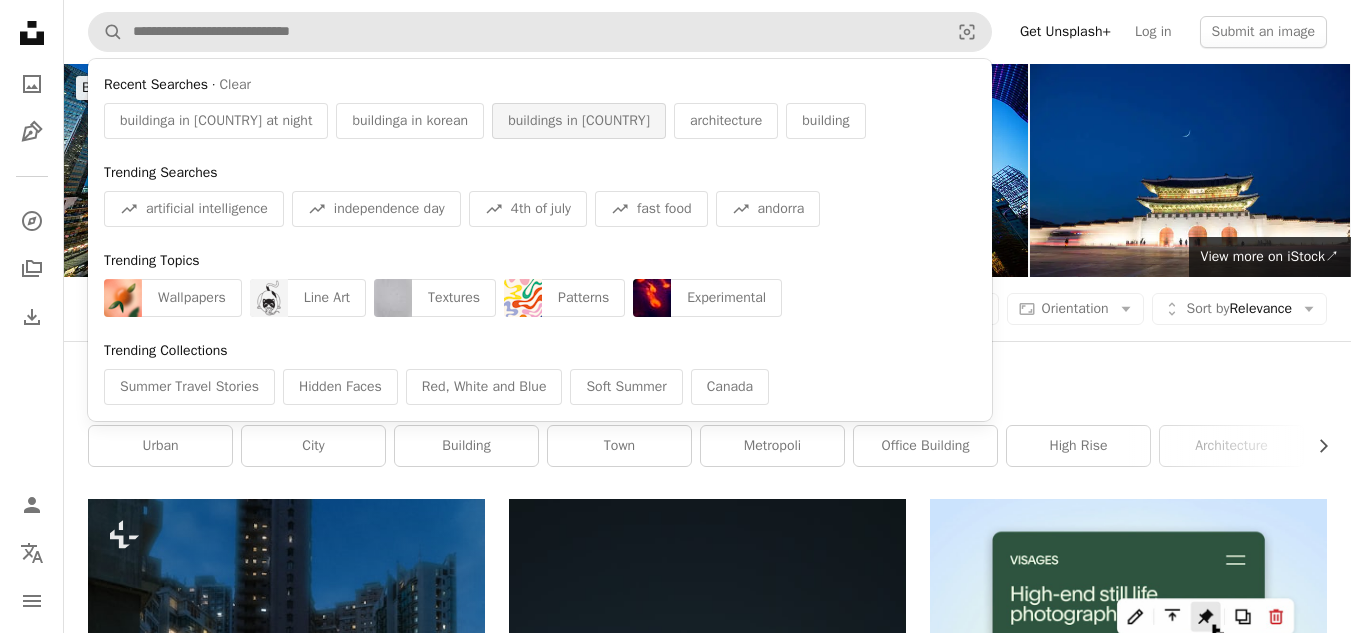 click on "buildings in [COUNTRY]" at bounding box center (579, 121) 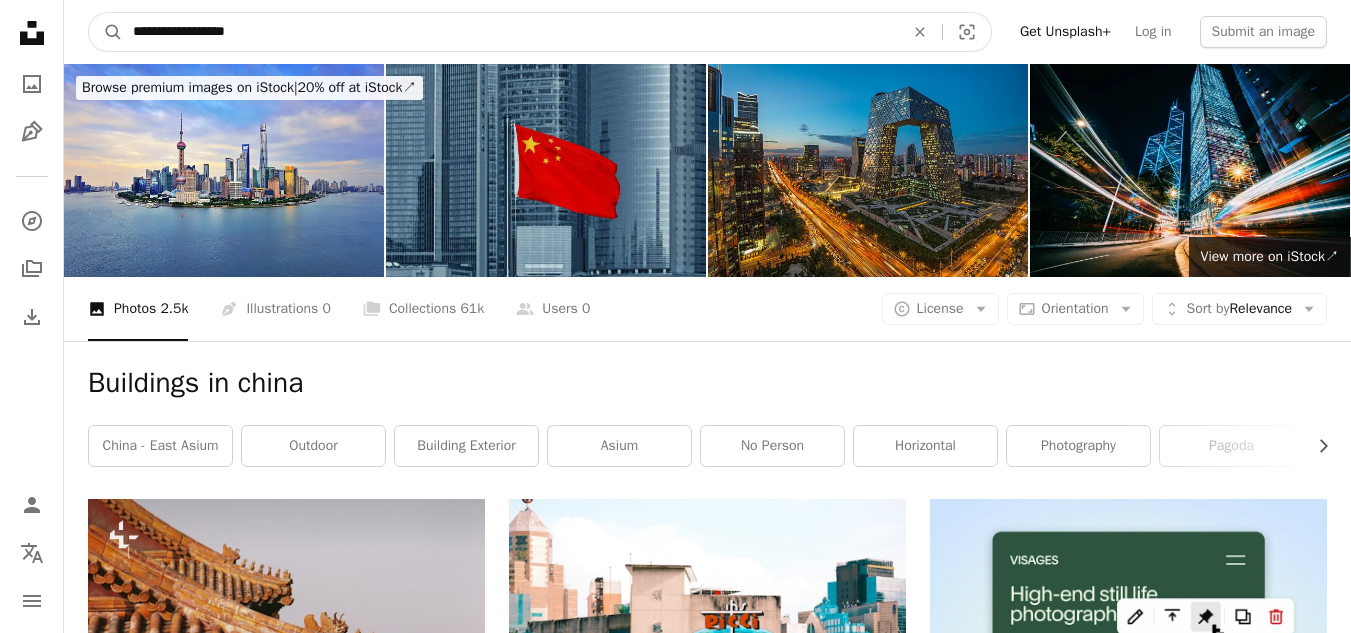 click on "**********" at bounding box center [510, 32] 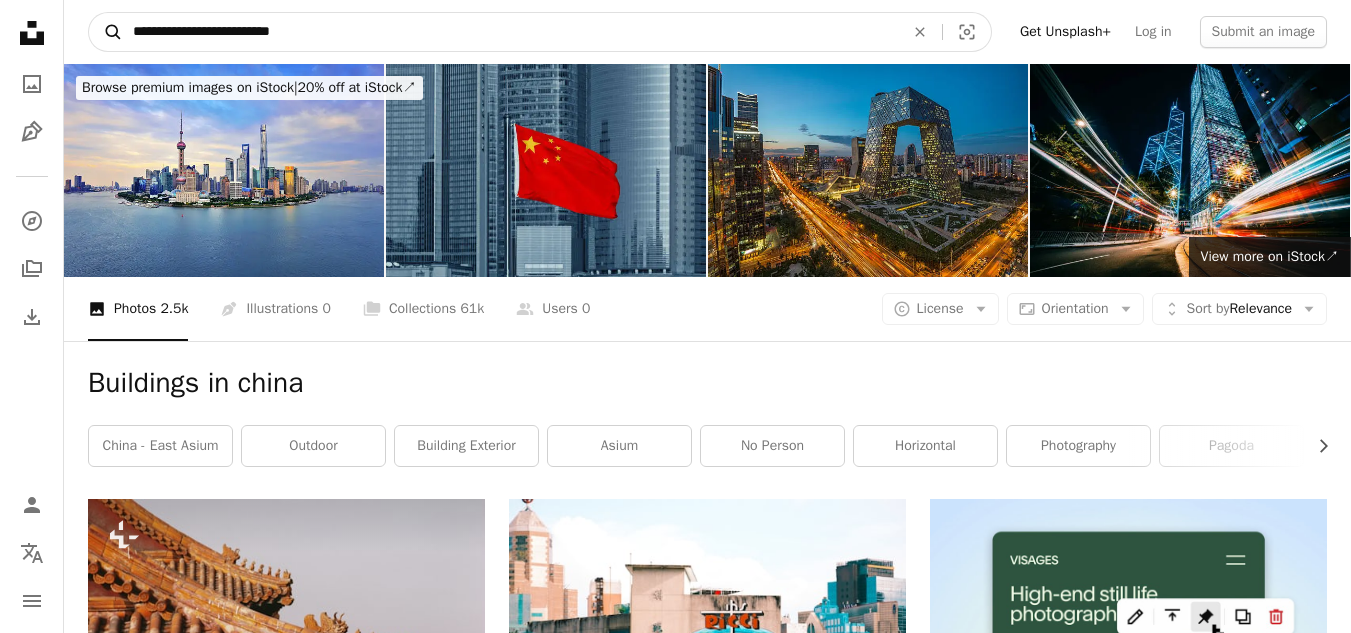 type on "**********" 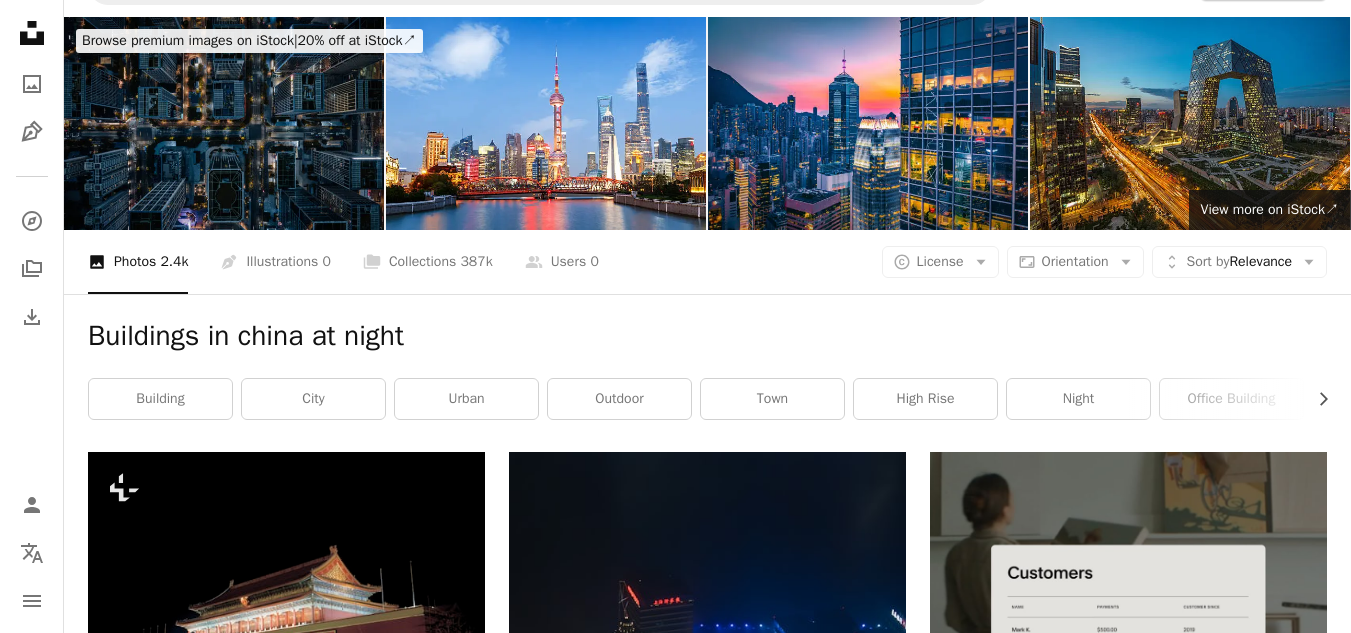 scroll, scrollTop: 0, scrollLeft: 0, axis: both 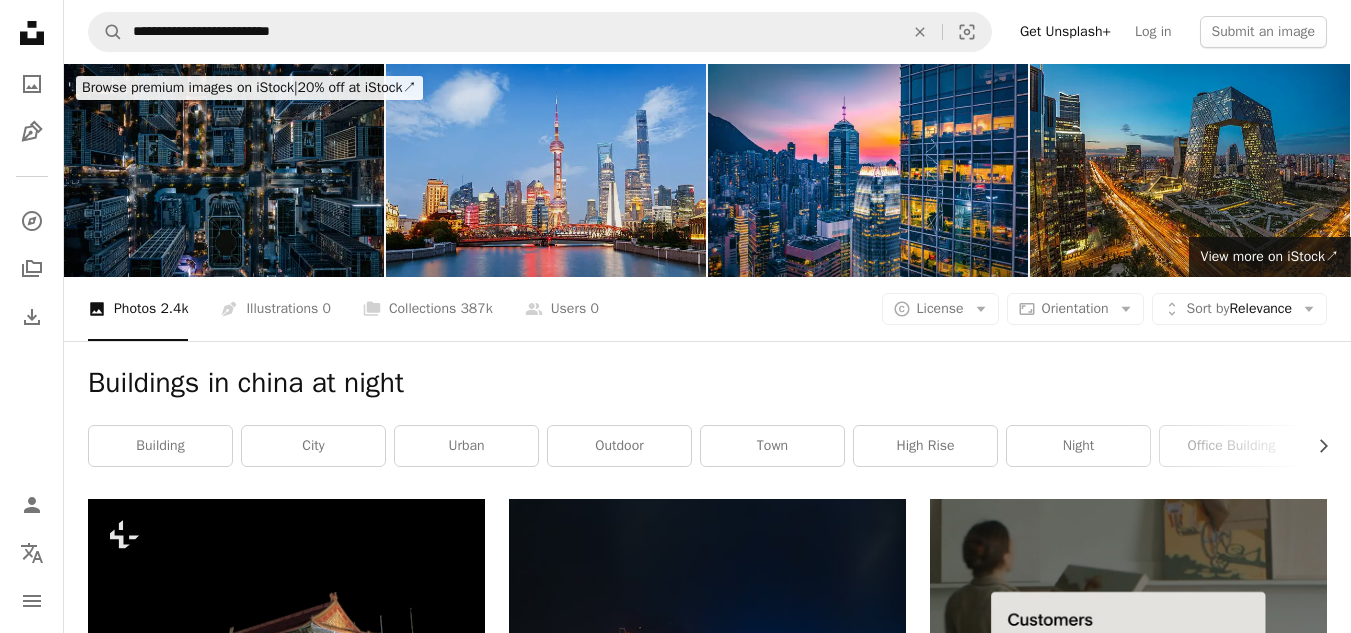 click at bounding box center [546, 170] 